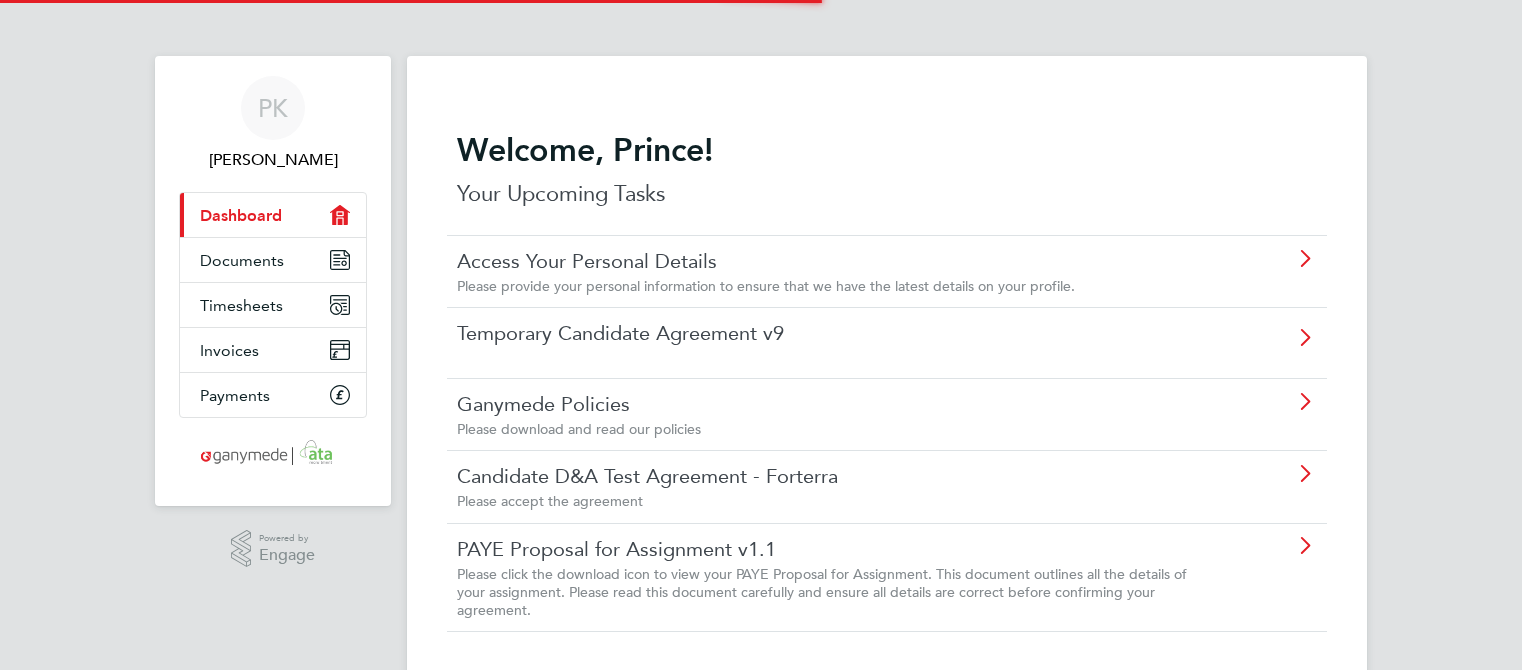 scroll, scrollTop: 0, scrollLeft: 0, axis: both 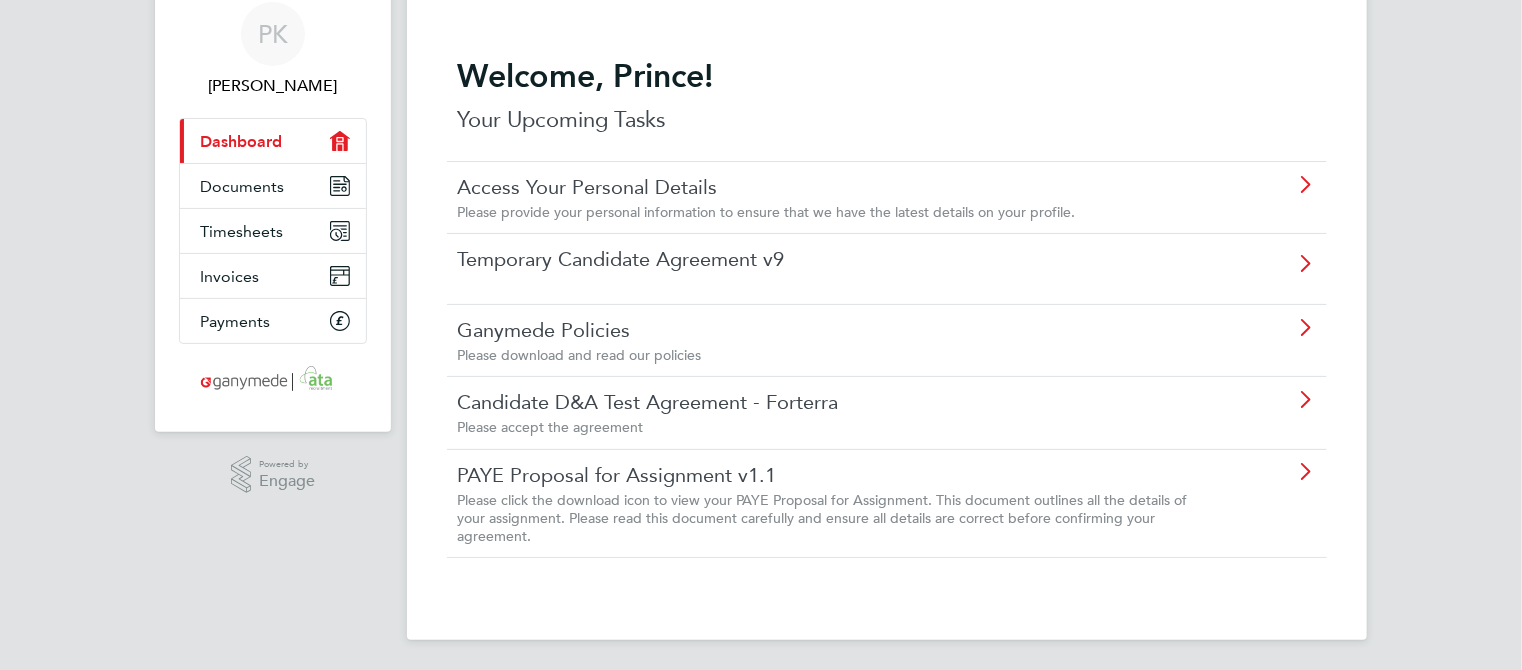 click on "PAYE Proposal for Assignment v1.1" 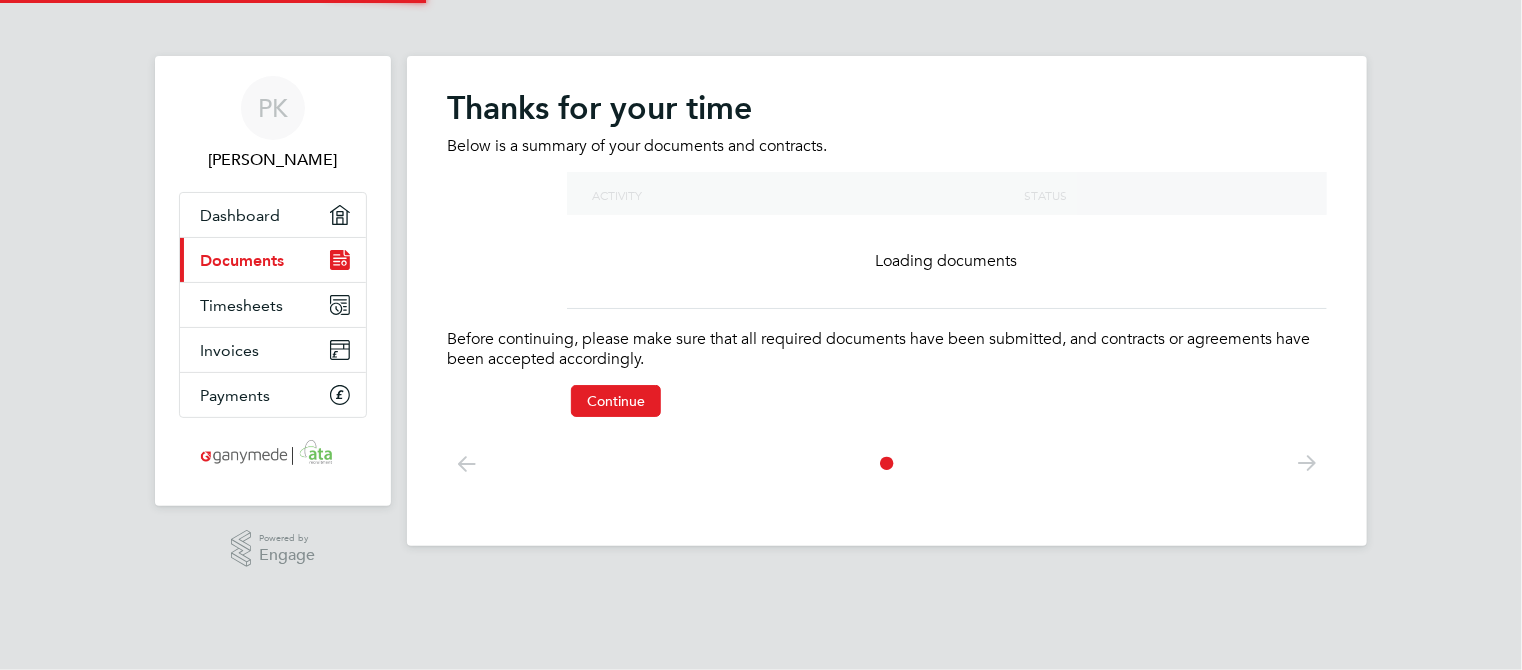 scroll, scrollTop: 0, scrollLeft: 0, axis: both 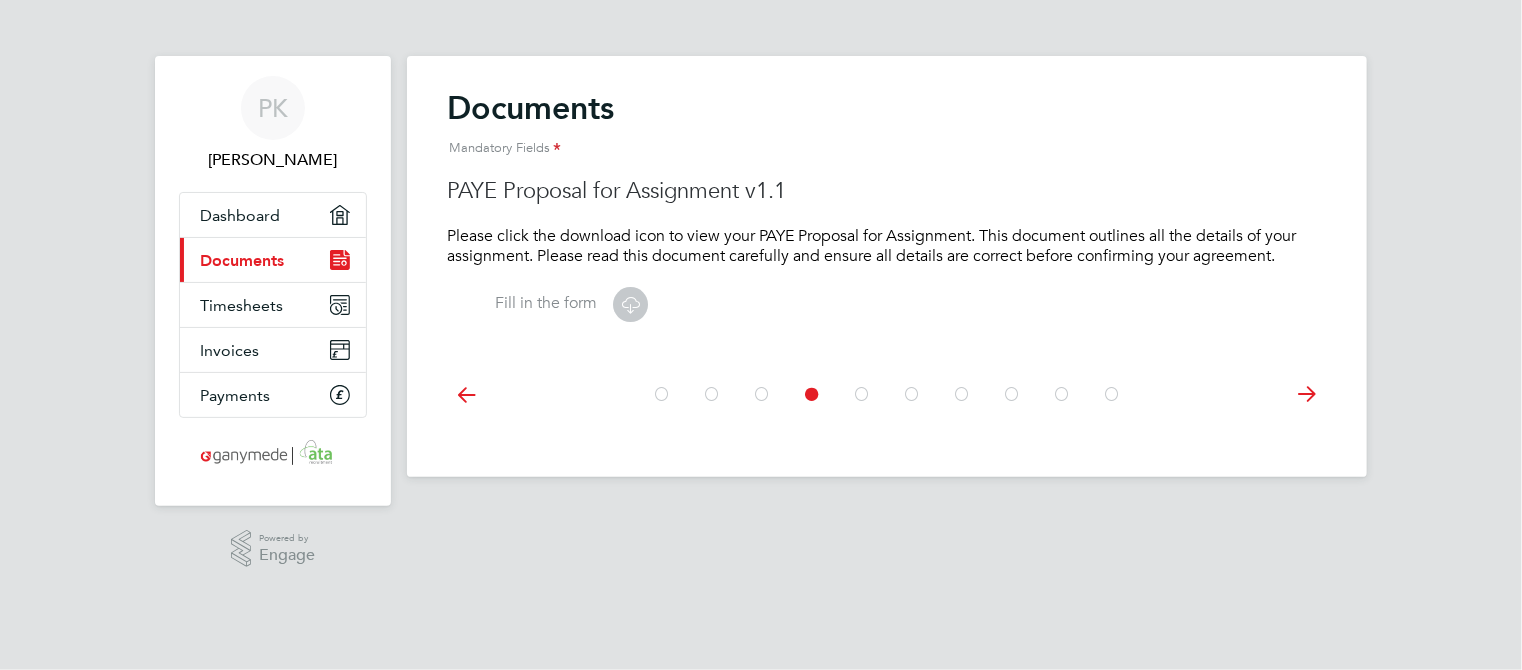 click 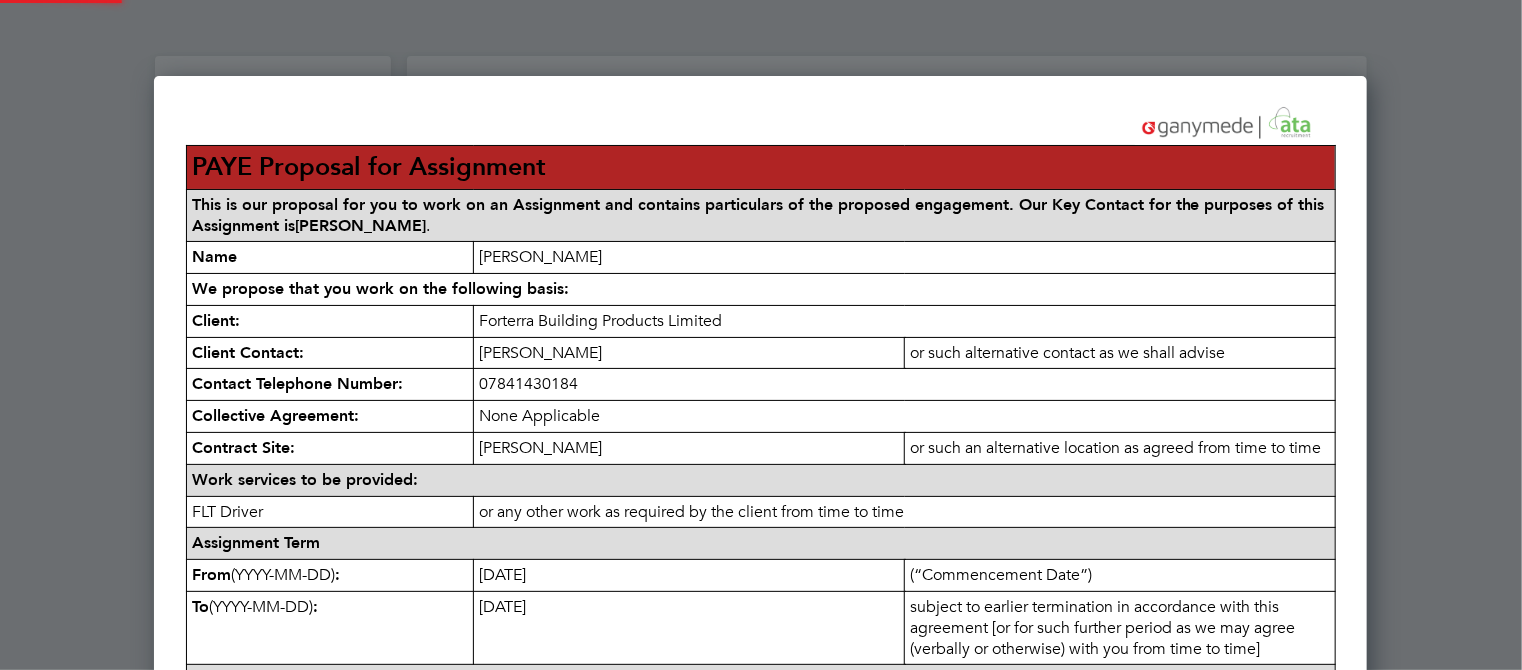 scroll, scrollTop: 10, scrollLeft: 9, axis: both 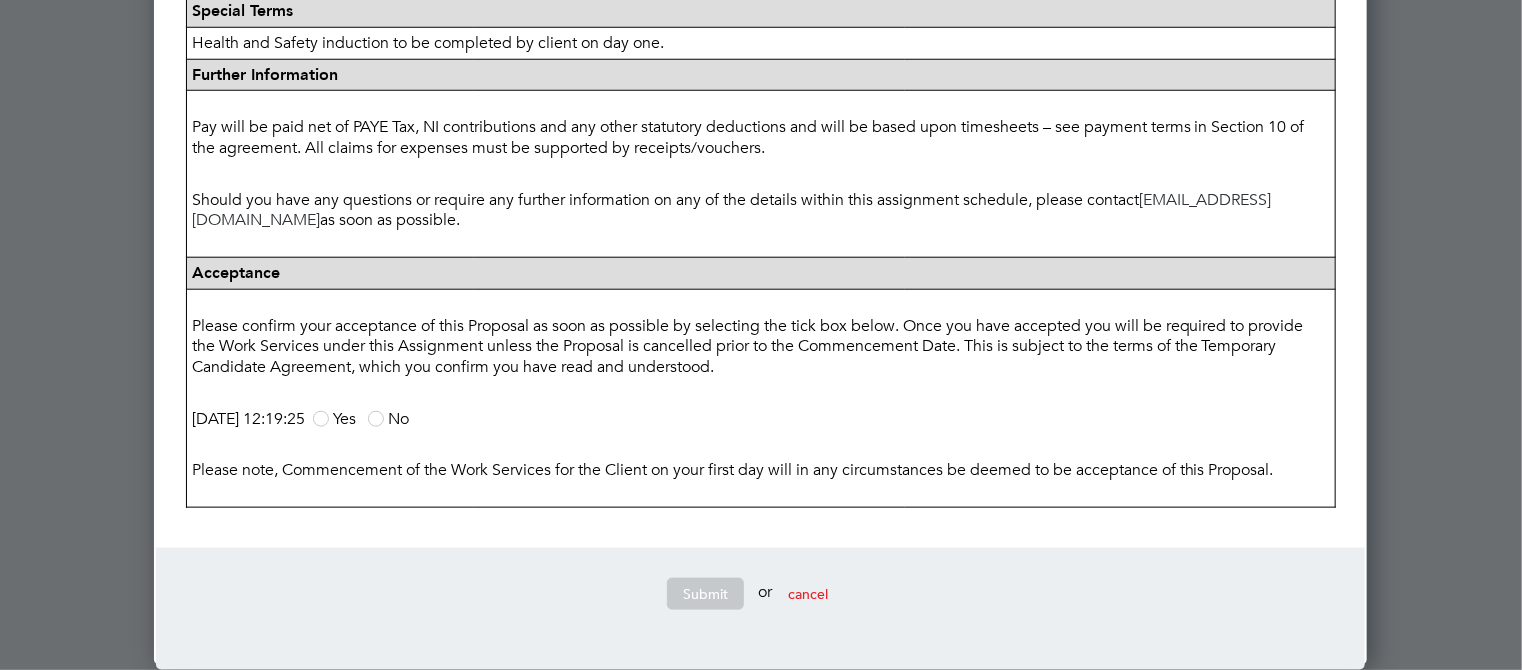 click at bounding box center (321, 419) 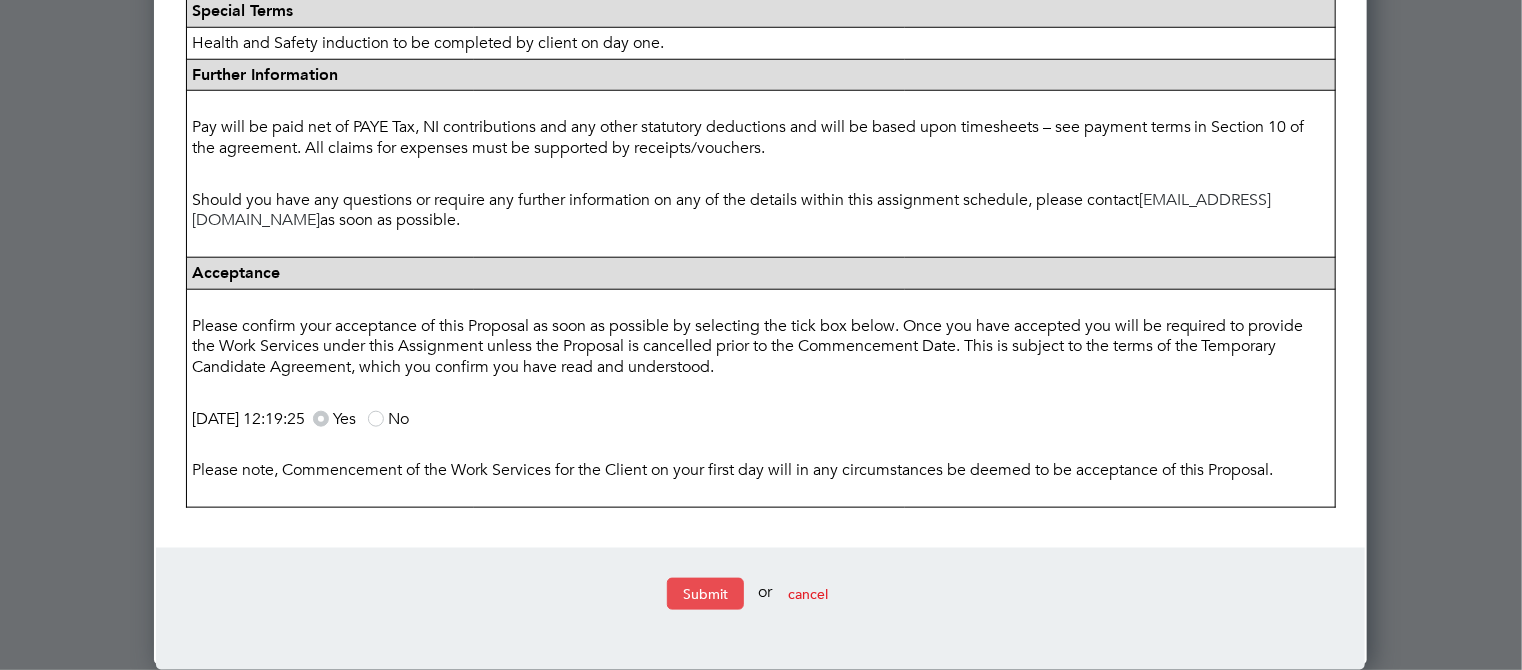 click on "Submit" at bounding box center (705, 594) 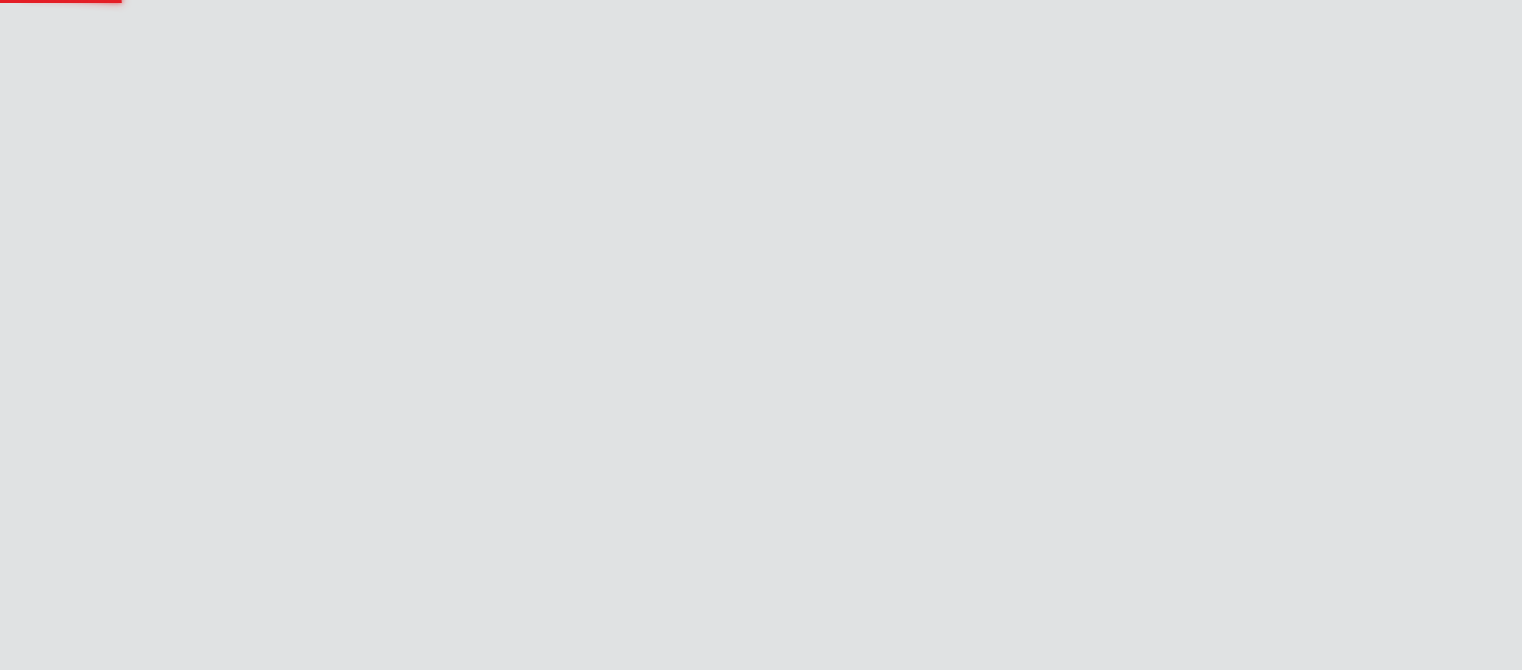 scroll, scrollTop: 0, scrollLeft: 0, axis: both 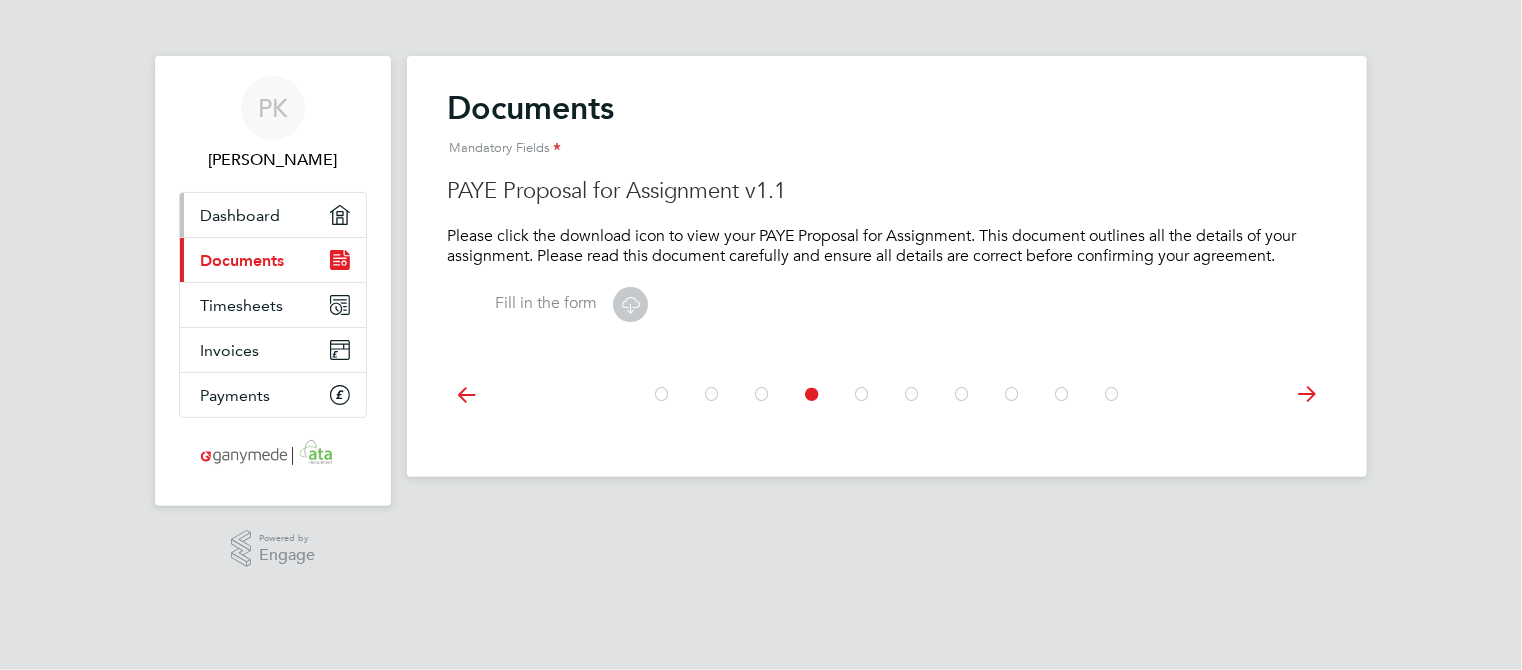 click on "Dashboard" at bounding box center (240, 215) 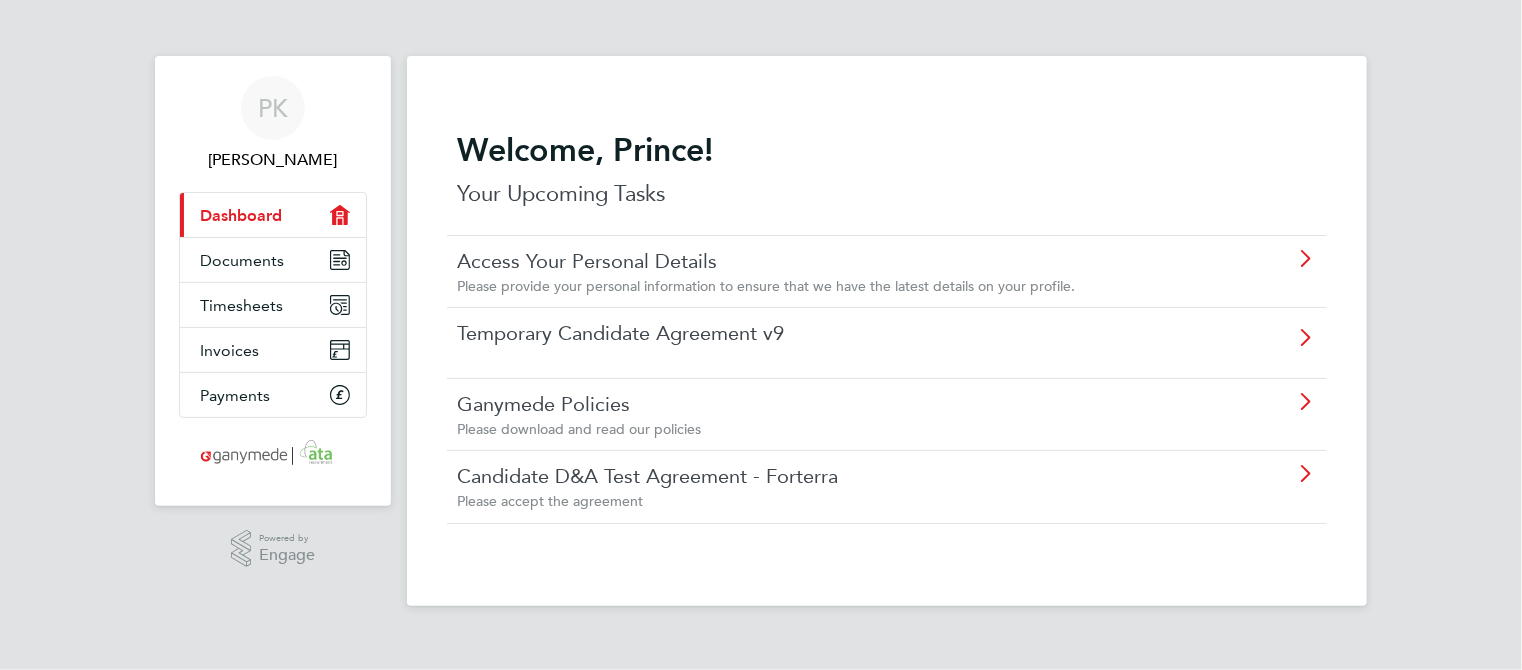 click on "Temporary Candidate Agreement v9" 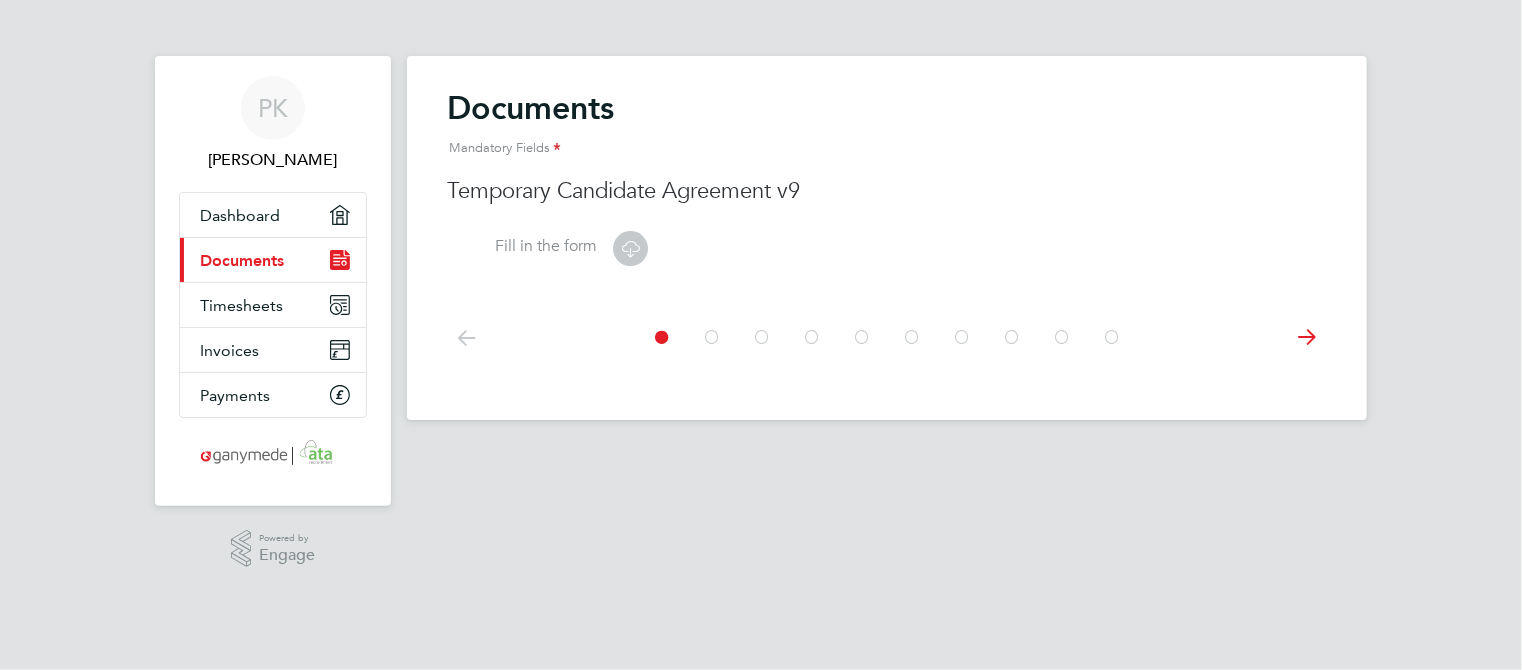 click 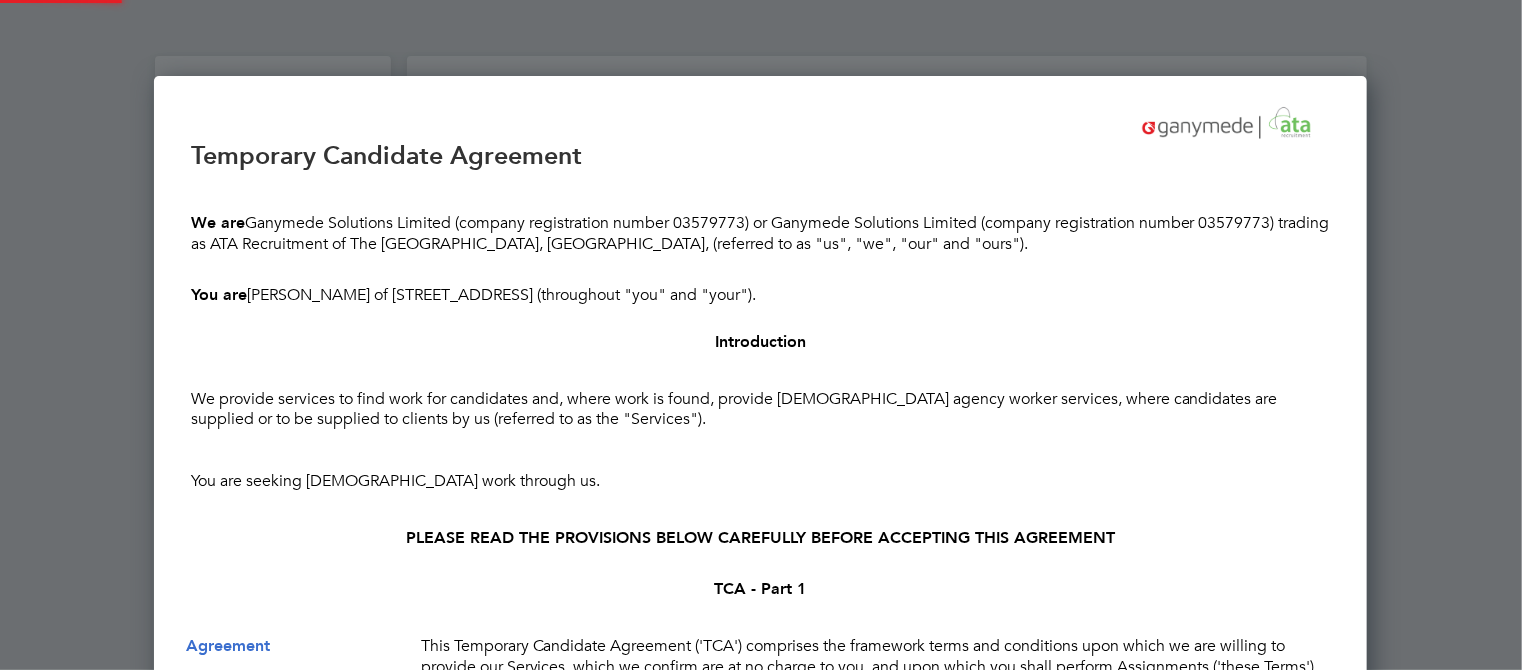 scroll, scrollTop: 10, scrollLeft: 9, axis: both 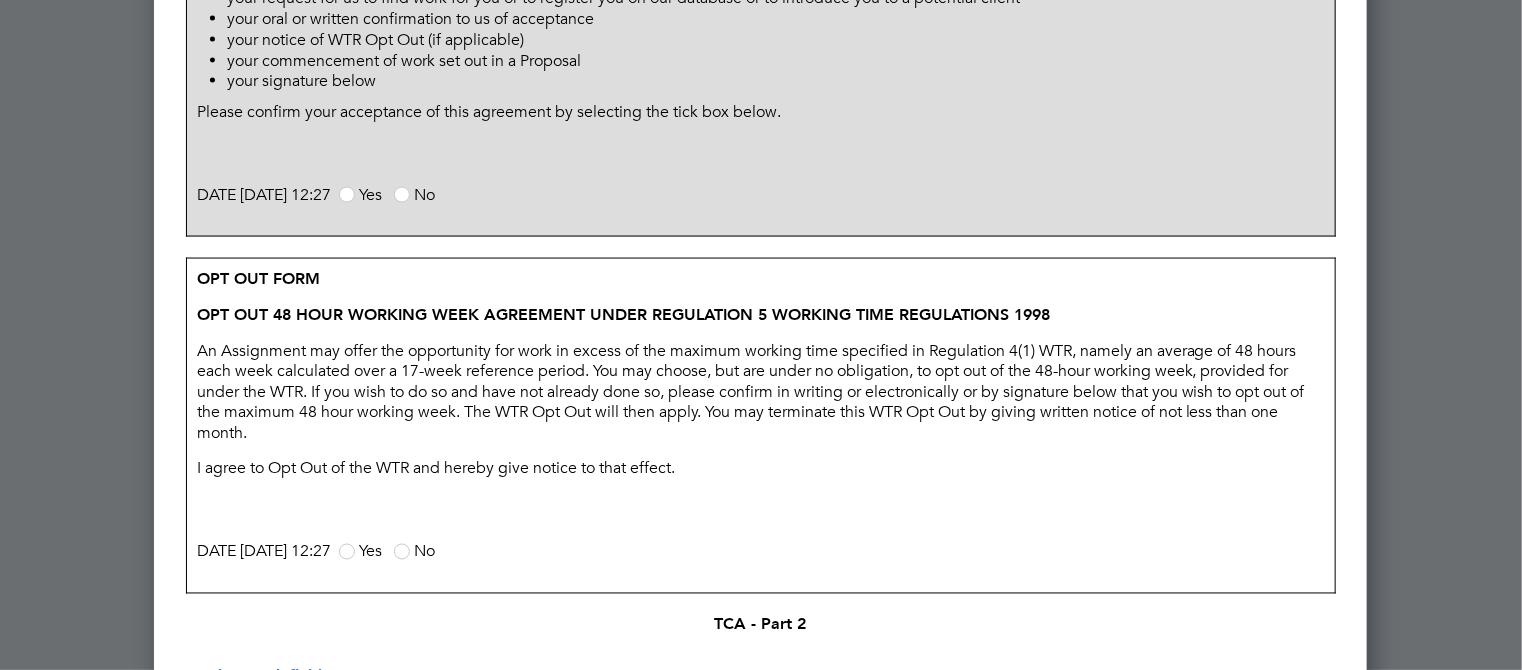 click at bounding box center [347, 195] 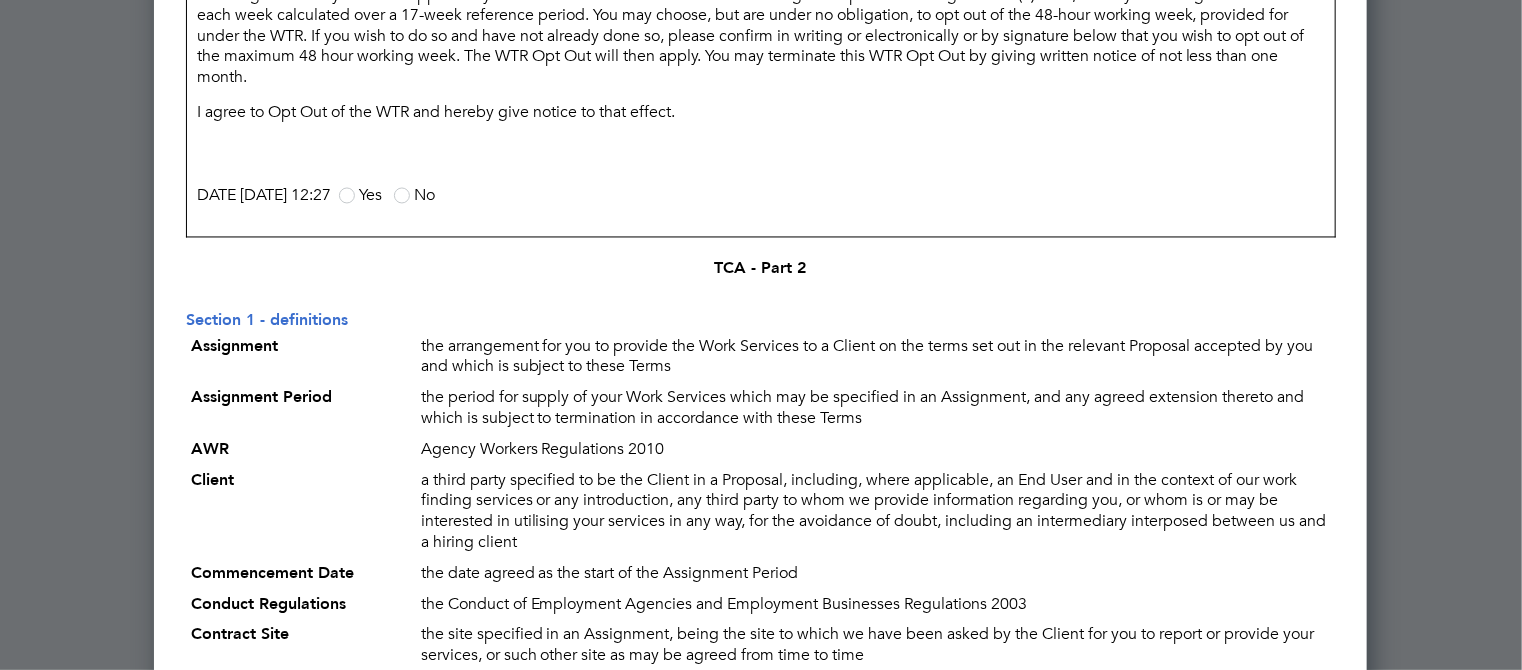 scroll, scrollTop: 1900, scrollLeft: 0, axis: vertical 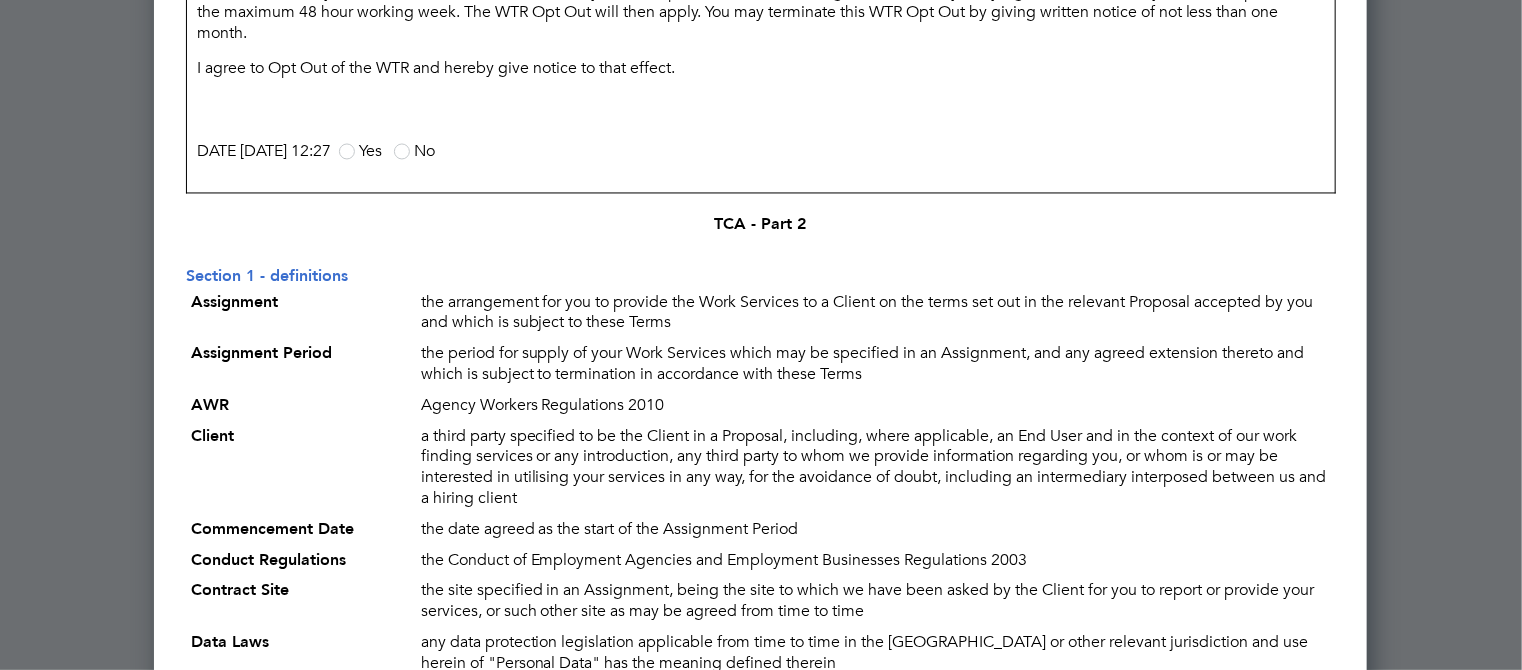 click at bounding box center (347, 152) 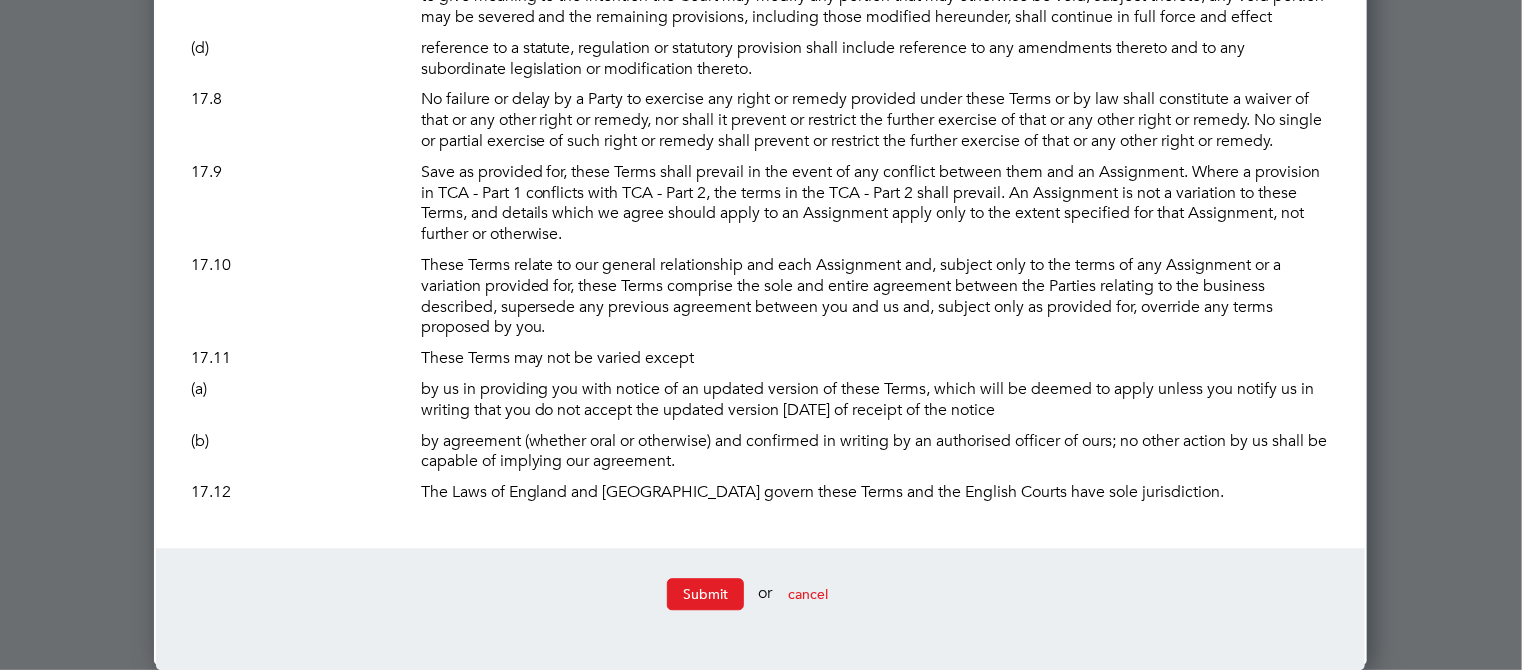 scroll, scrollTop: 13886, scrollLeft: 0, axis: vertical 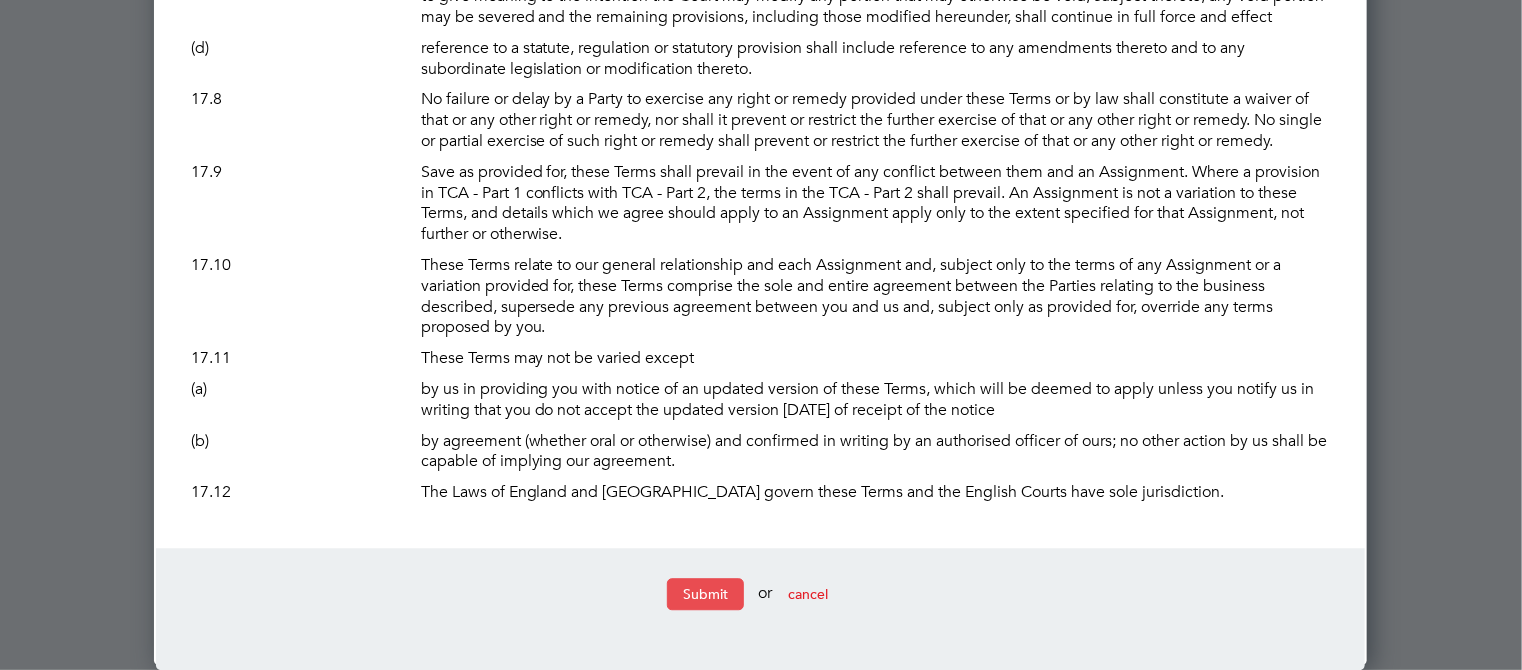 click on "Submit" at bounding box center [705, 594] 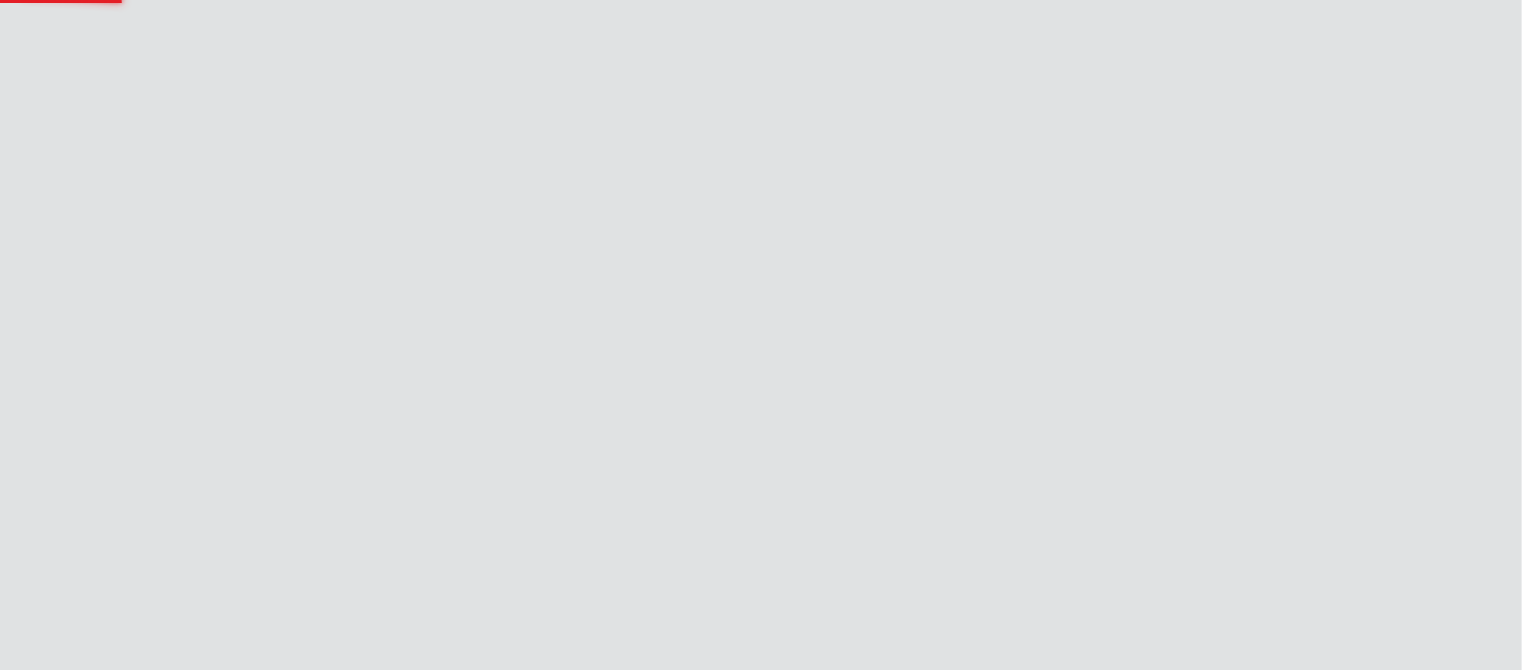 scroll, scrollTop: 0, scrollLeft: 0, axis: both 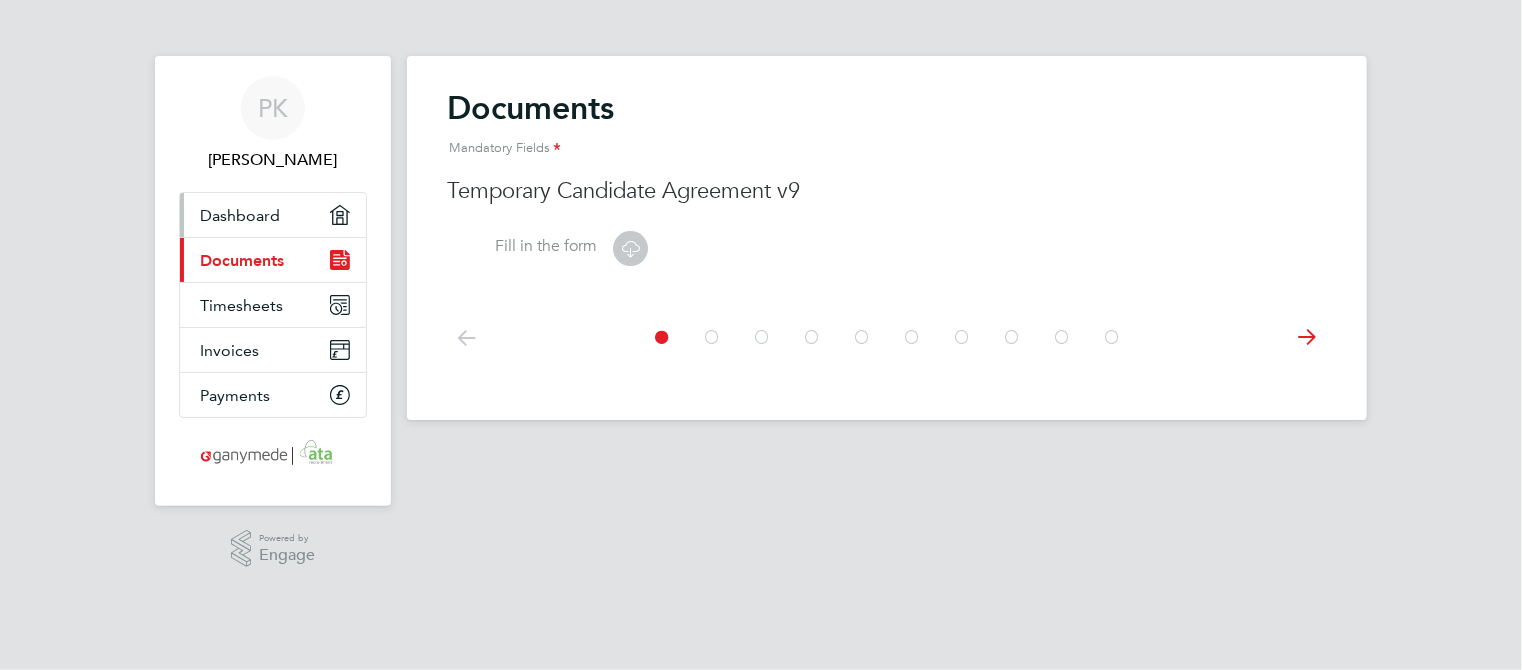 click on "Dashboard" at bounding box center [240, 215] 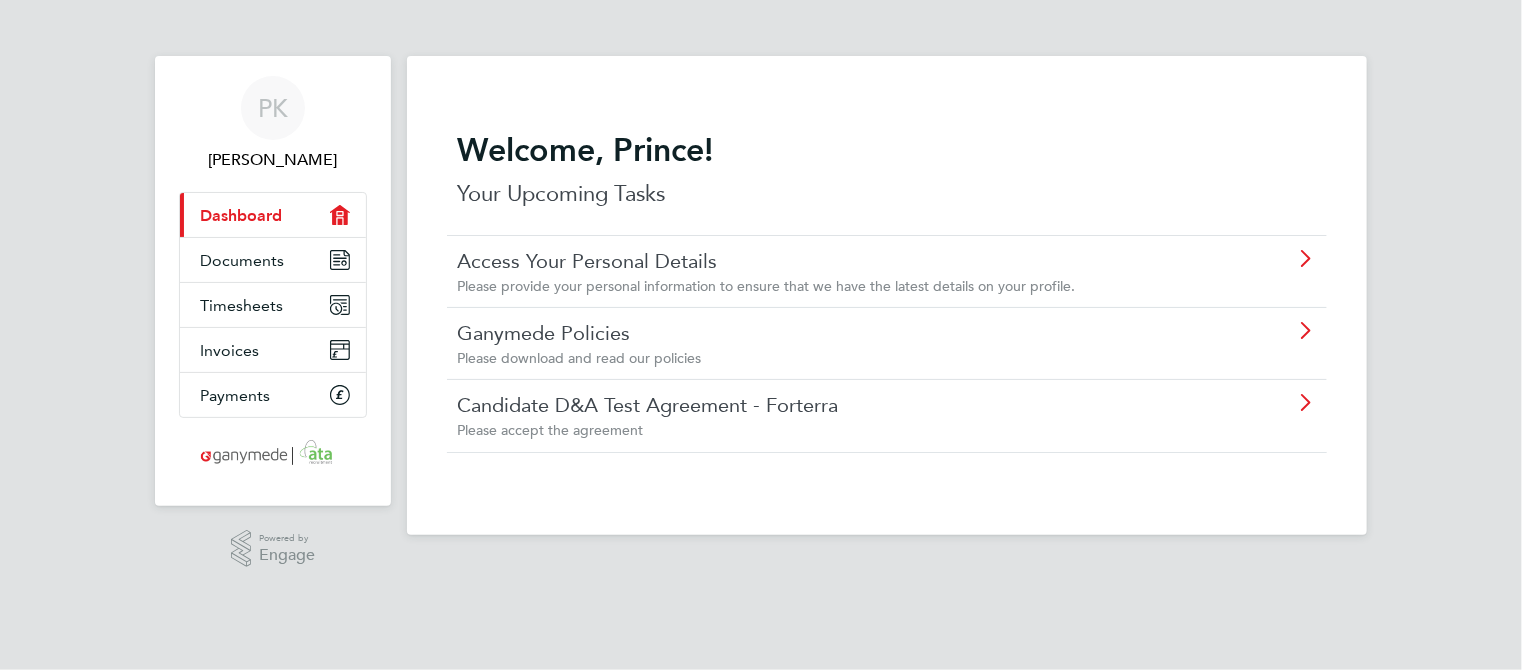 click on "Ganymede Policies" 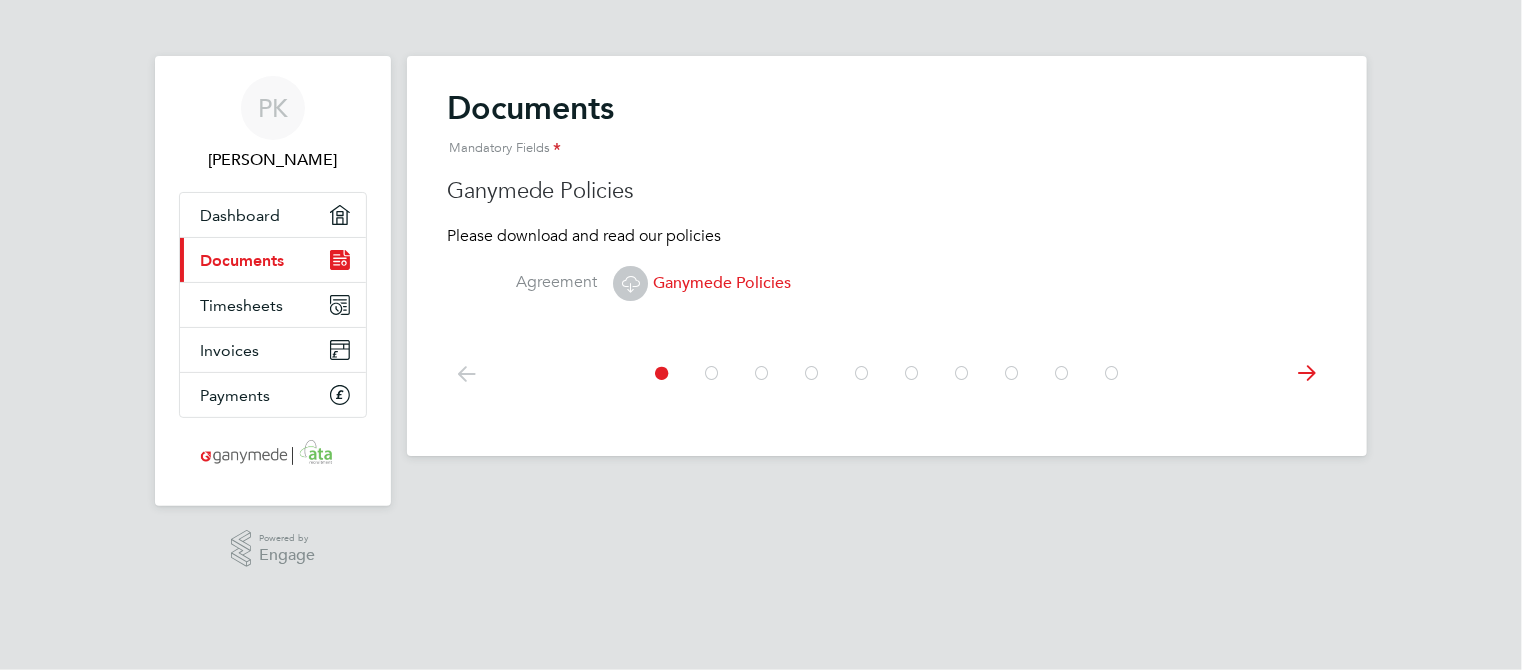 click 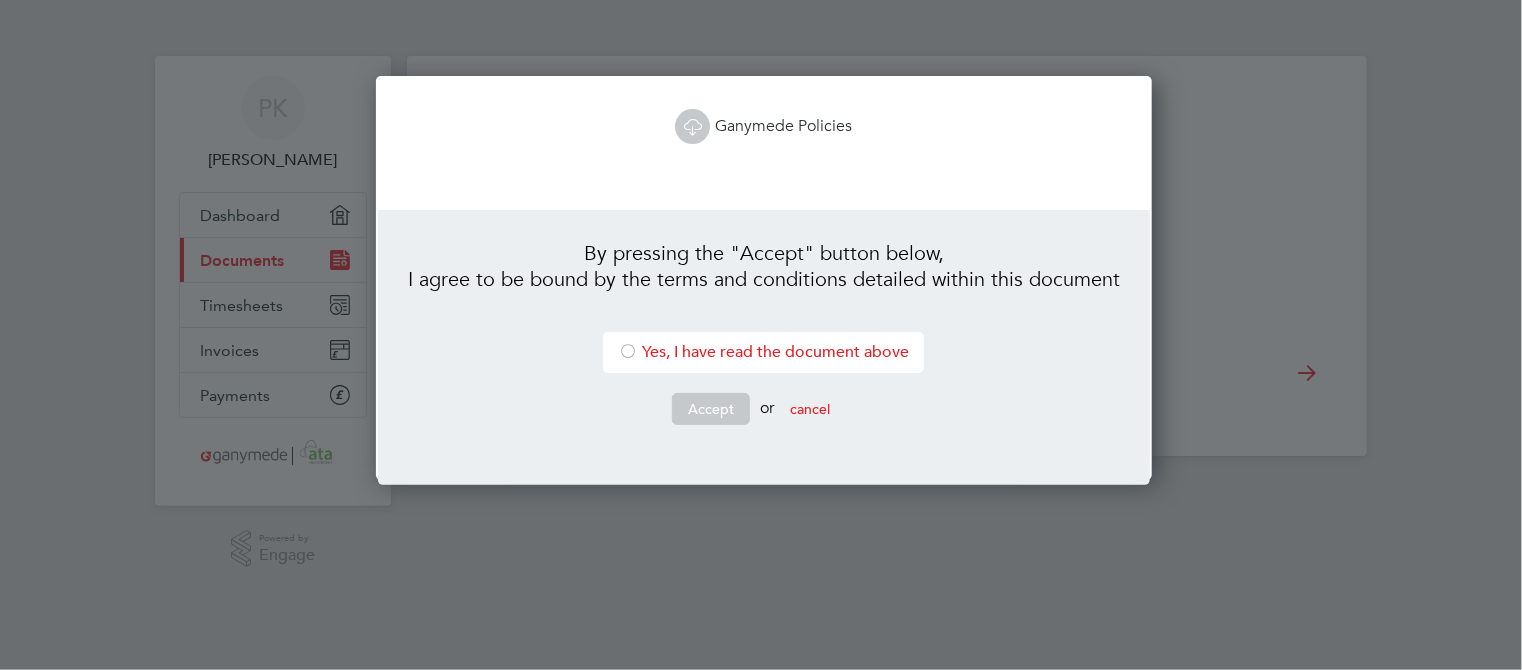 scroll, scrollTop: 10, scrollLeft: 10, axis: both 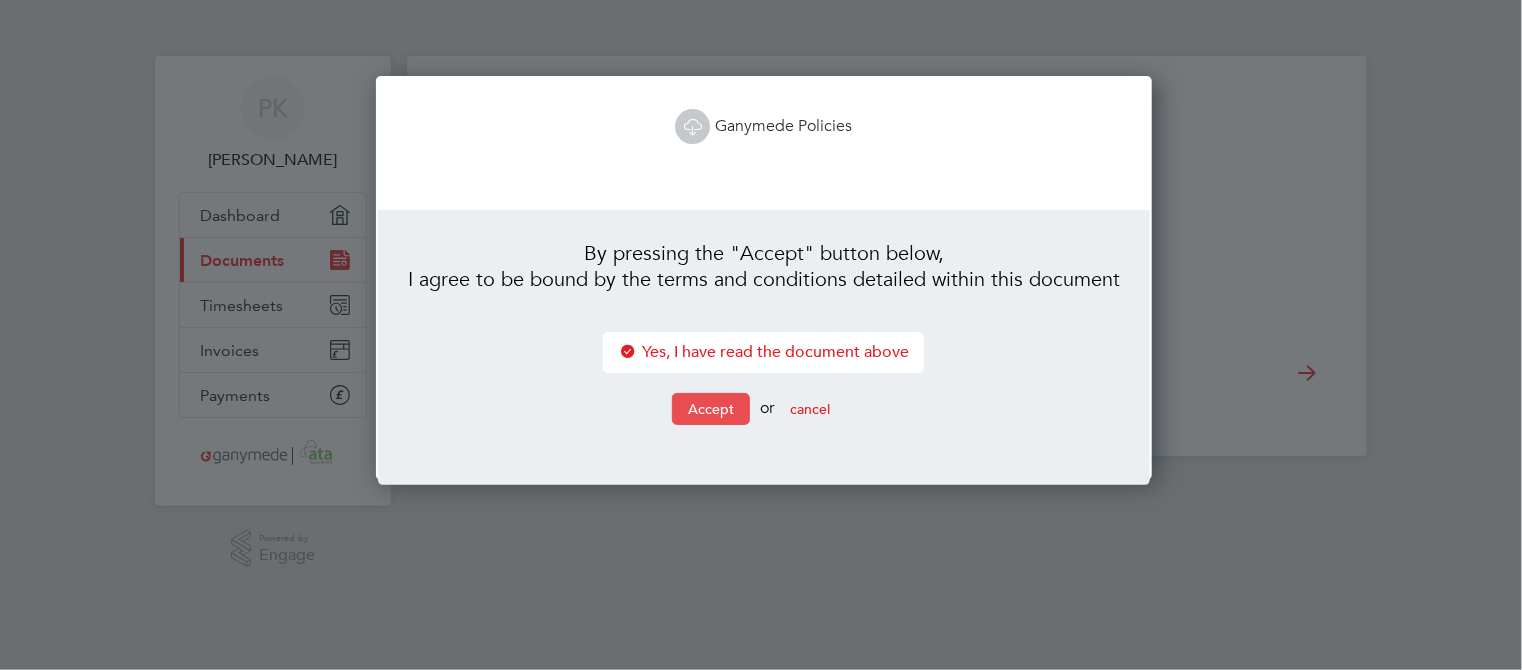 click on "Accept" at bounding box center (711, 409) 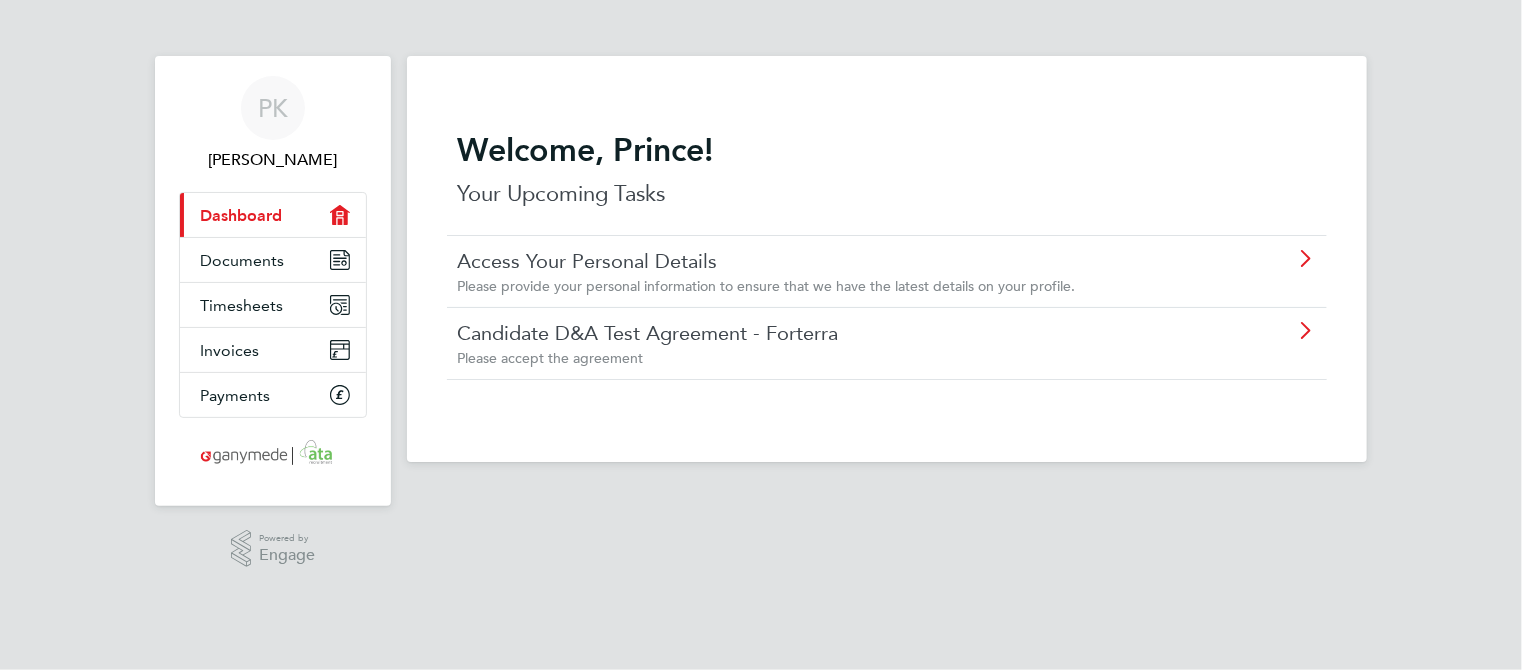click on "Please accept the agreement" 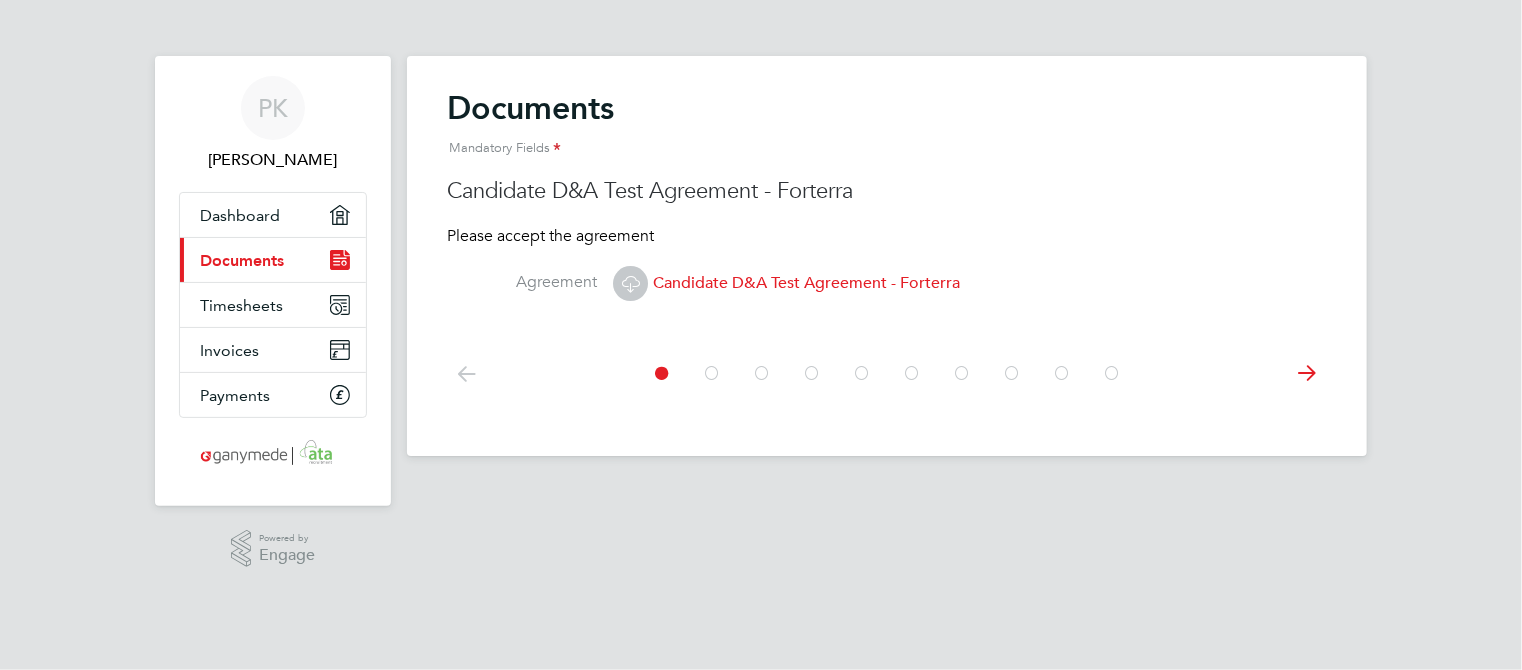 click 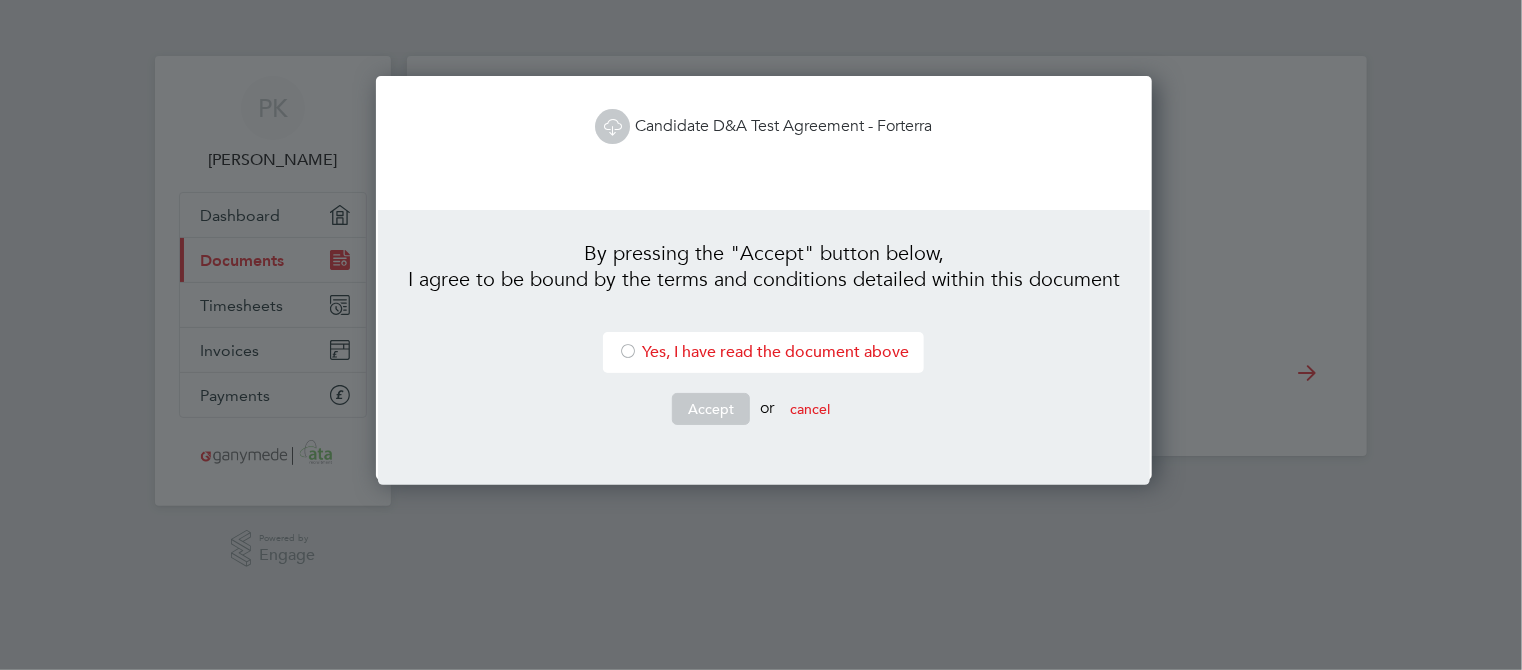 scroll, scrollTop: 10, scrollLeft: 10, axis: both 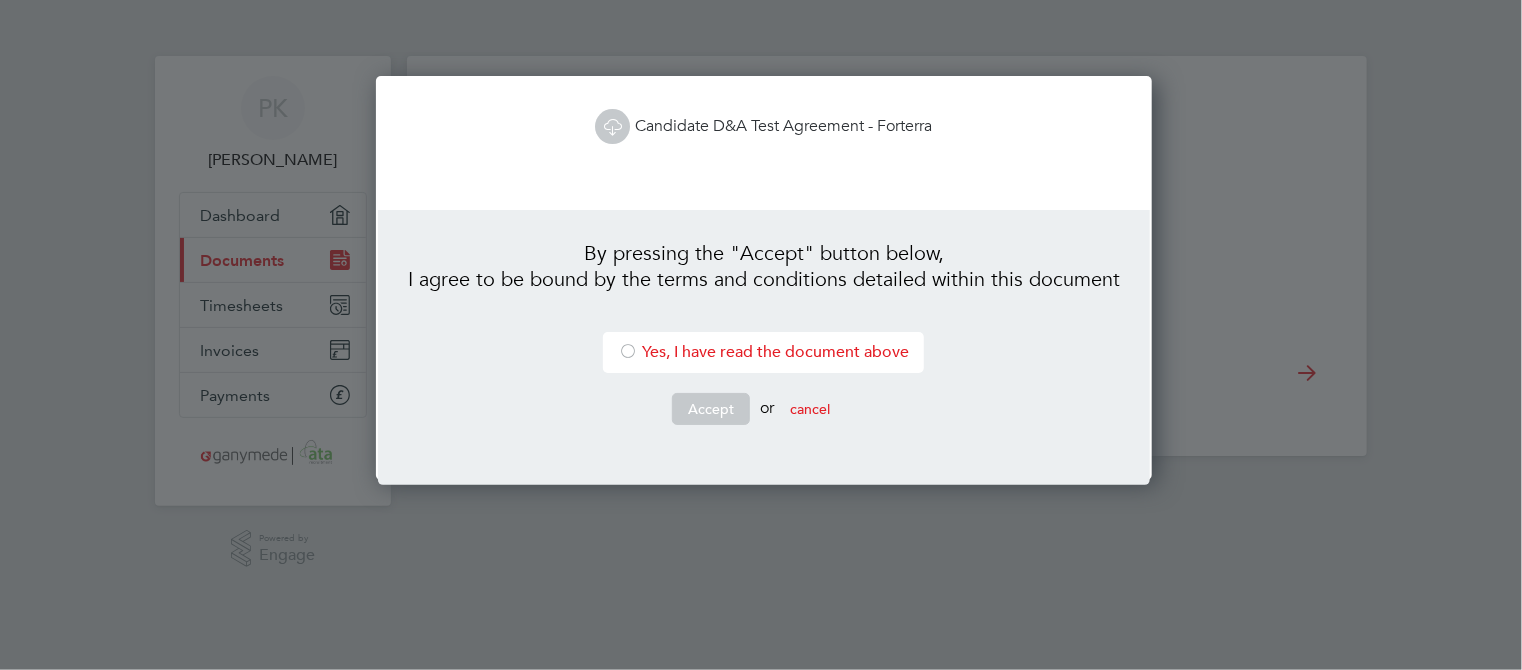 click at bounding box center [628, 353] 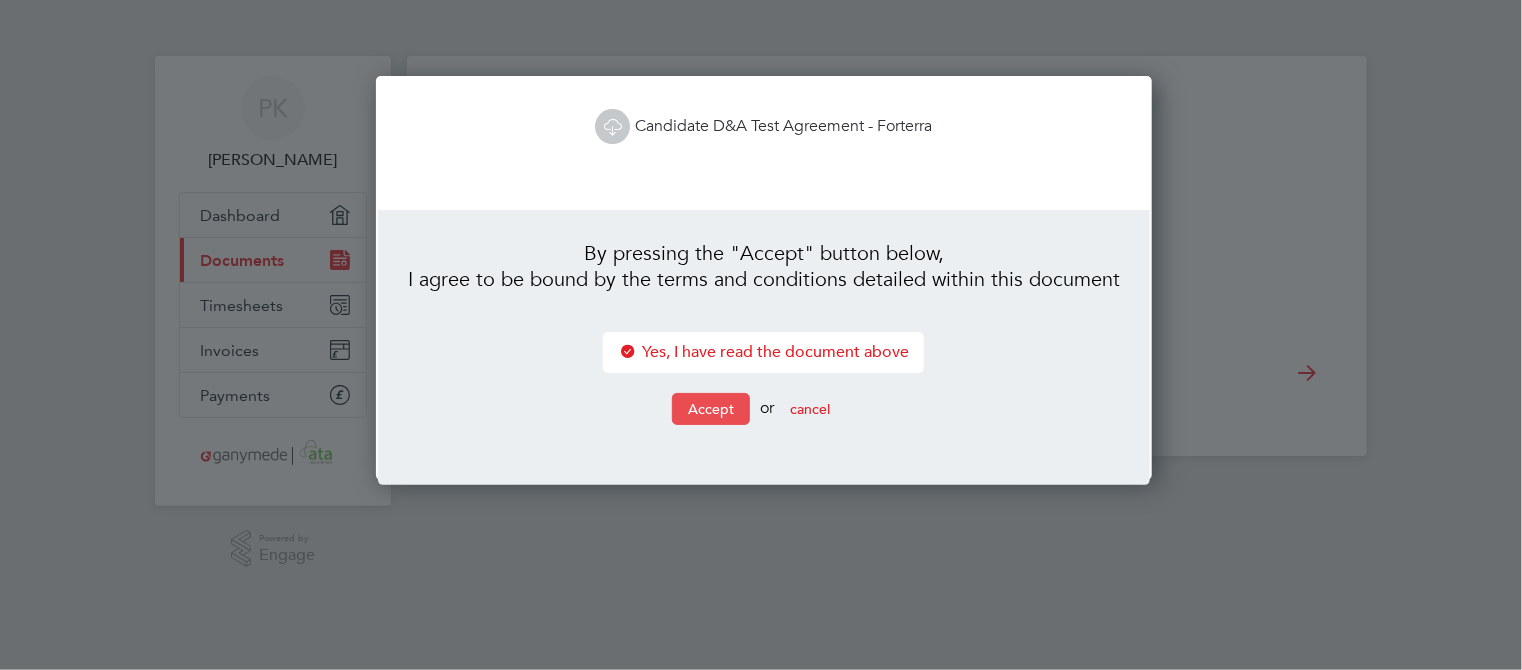 click on "Accept" at bounding box center [711, 409] 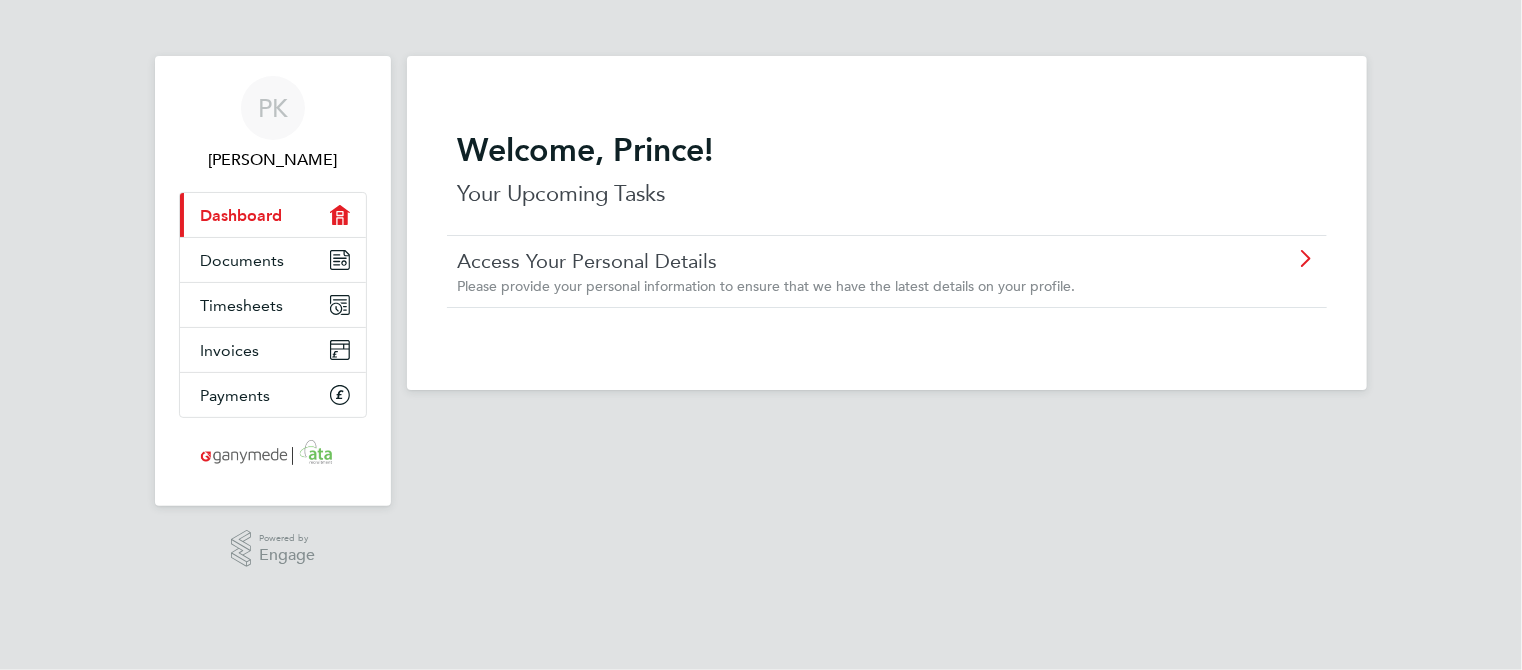 click on "Please provide your personal information to ensure that we have the latest details on your profile." 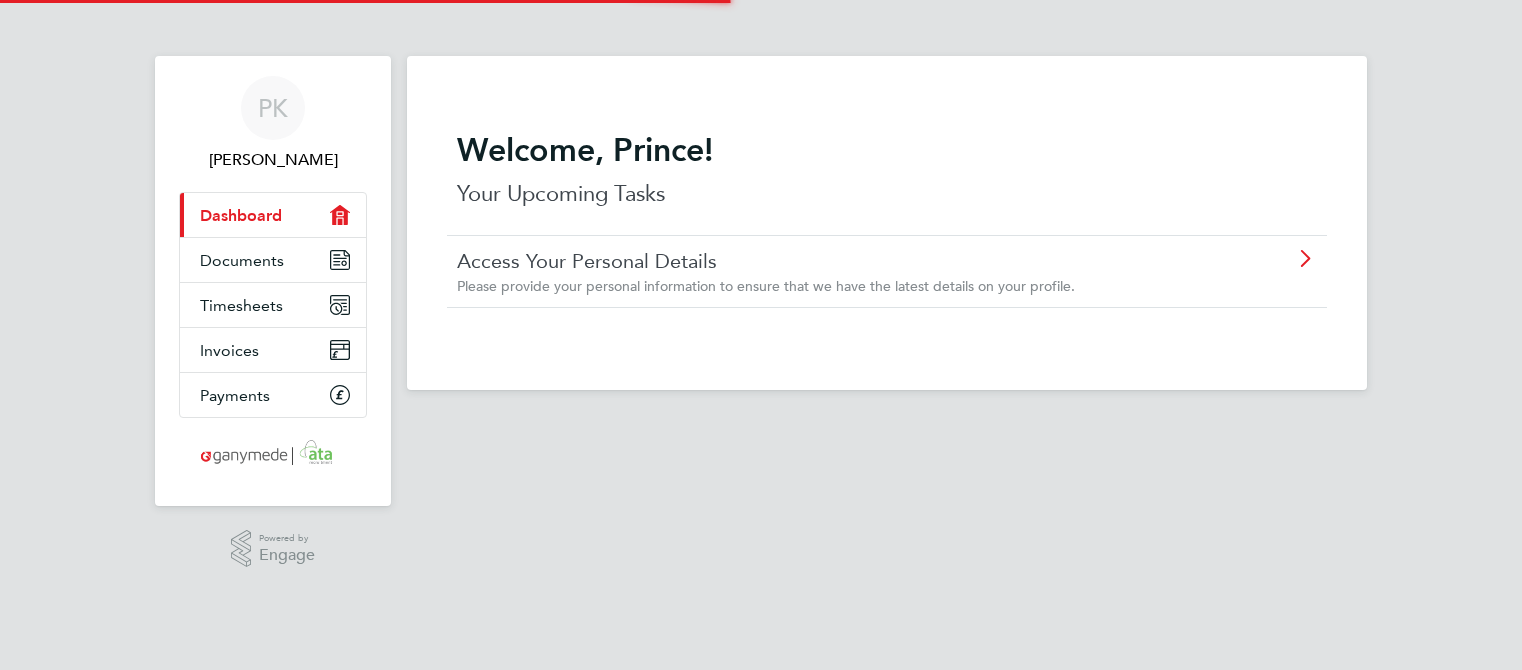 scroll, scrollTop: 0, scrollLeft: 0, axis: both 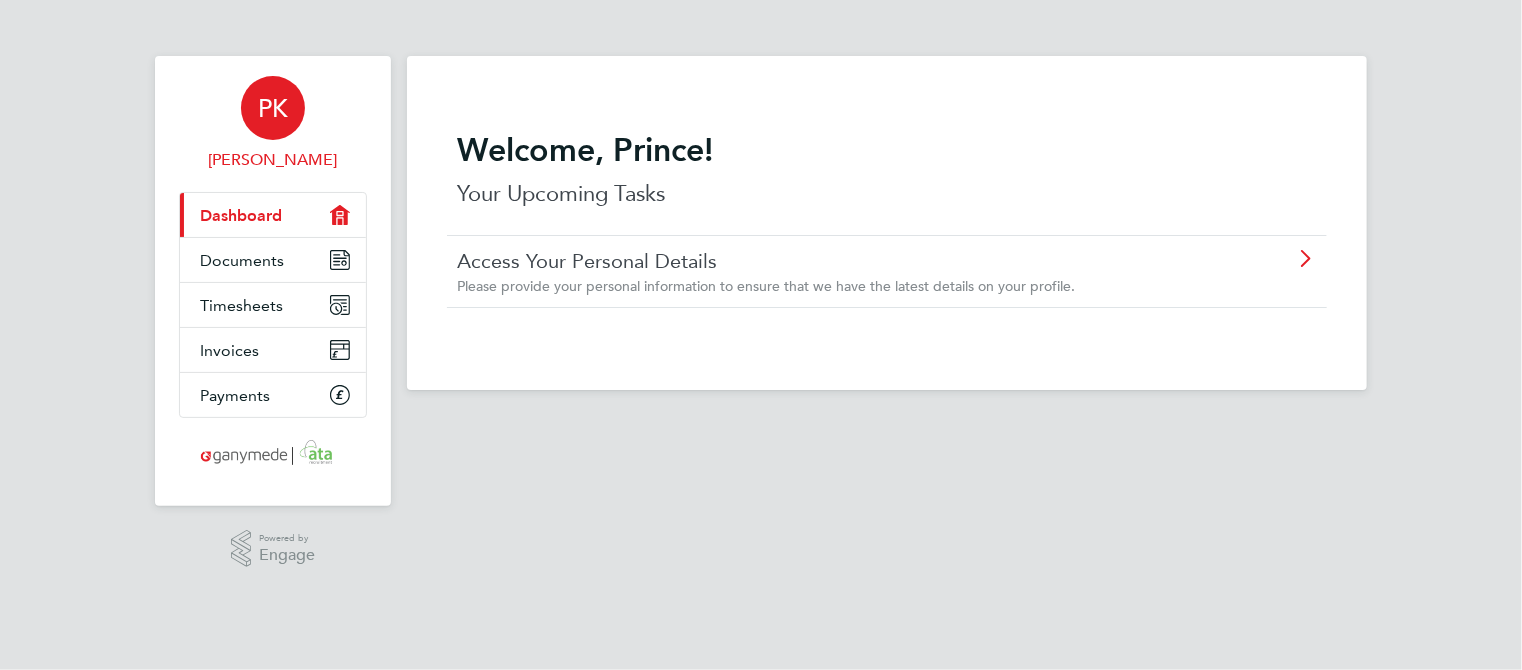 click on "PK" at bounding box center [273, 108] 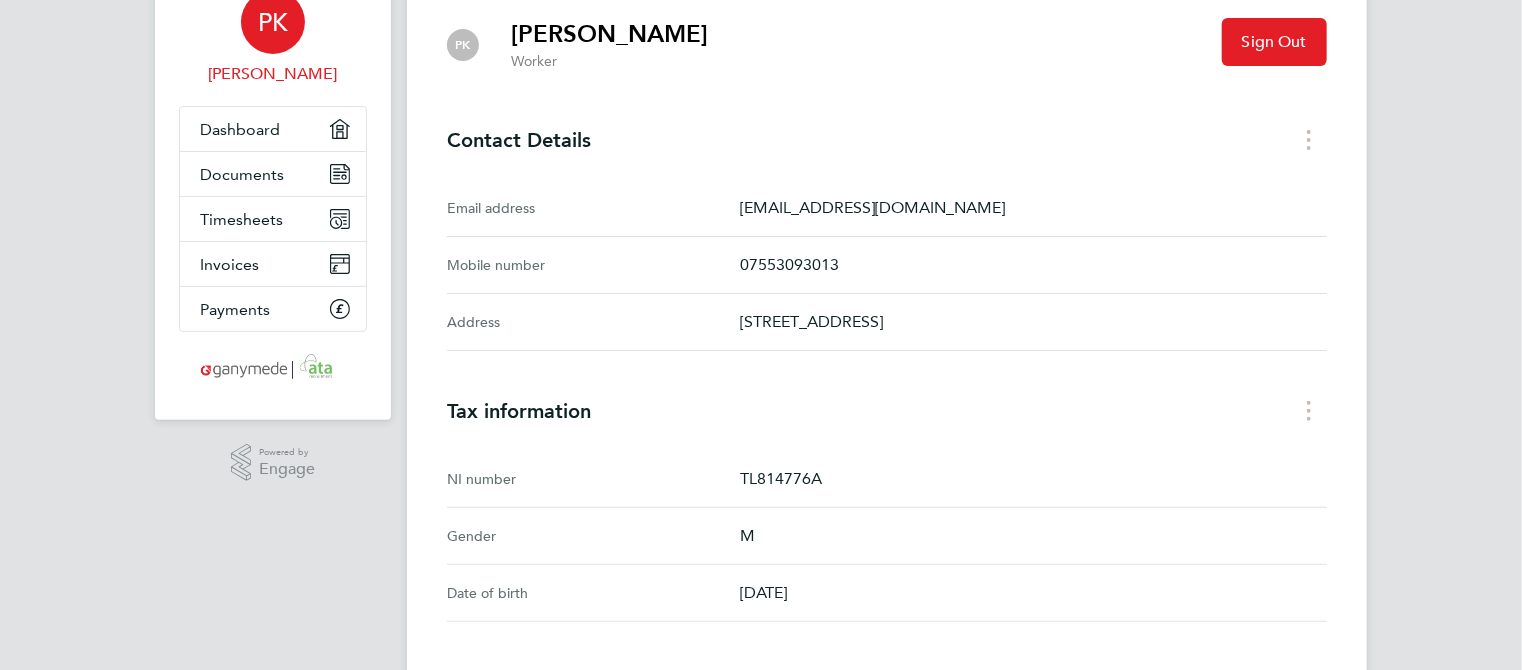 scroll, scrollTop: 0, scrollLeft: 0, axis: both 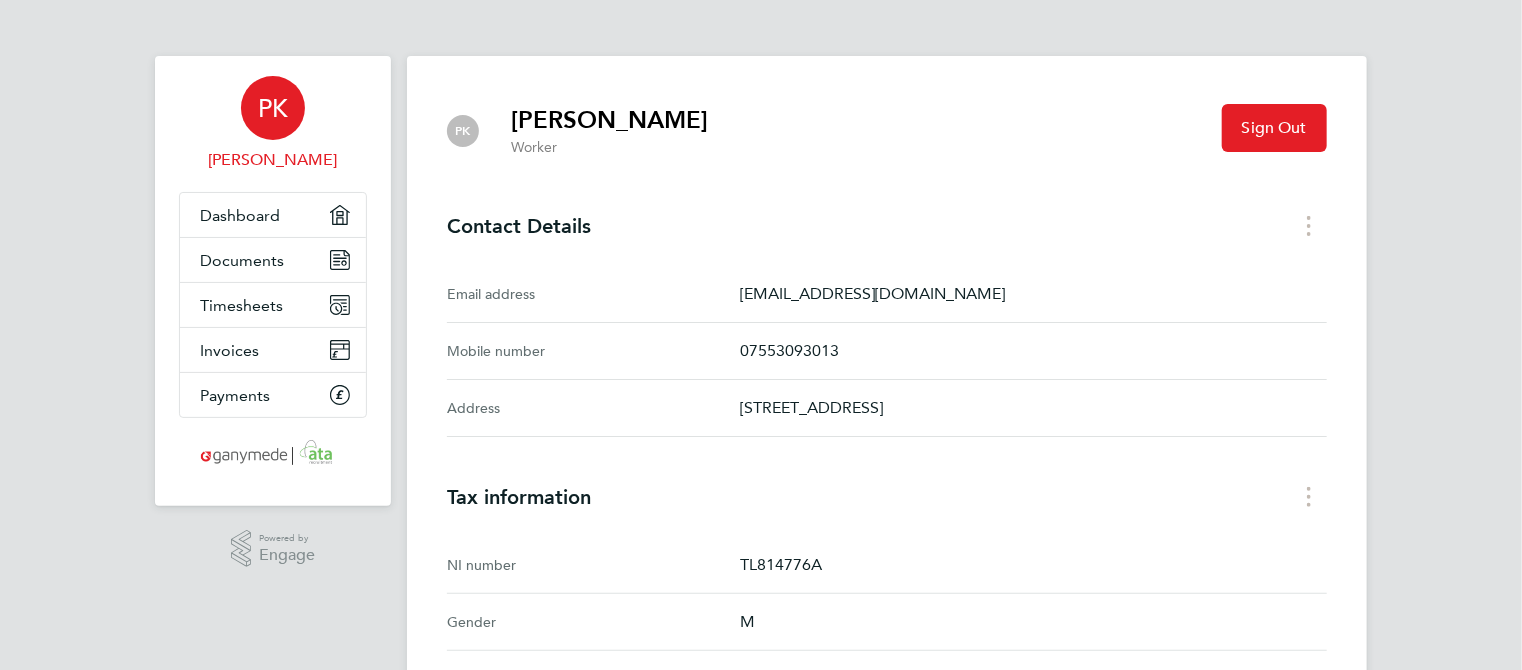click on "PK" at bounding box center (273, 108) 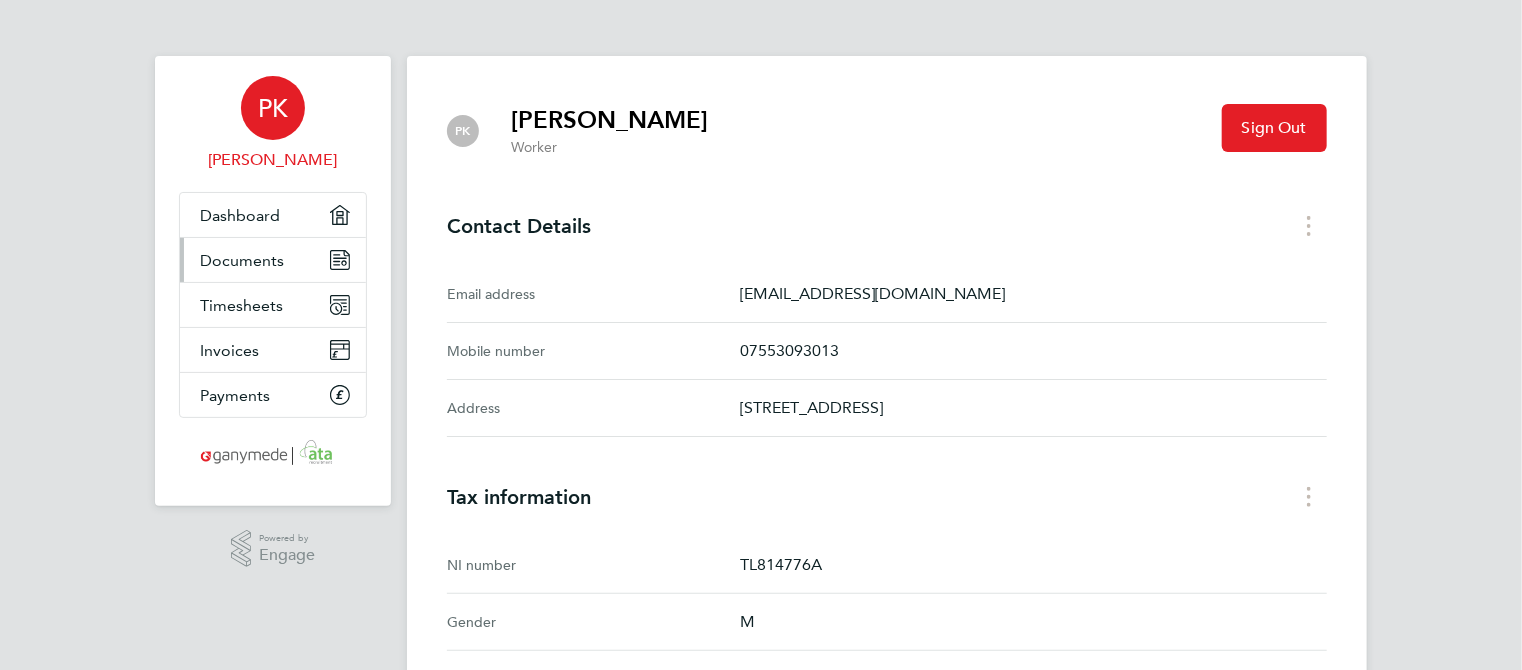 click on "Documents" at bounding box center [242, 260] 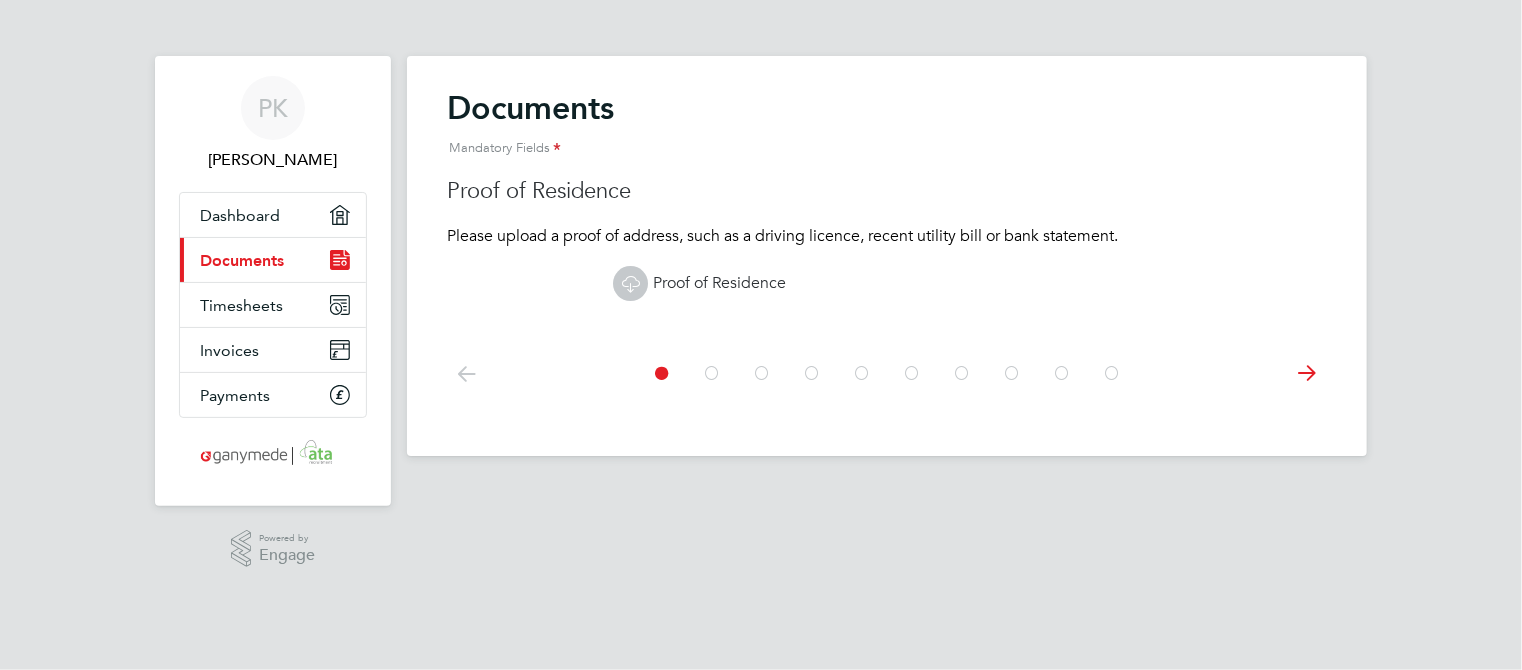 click 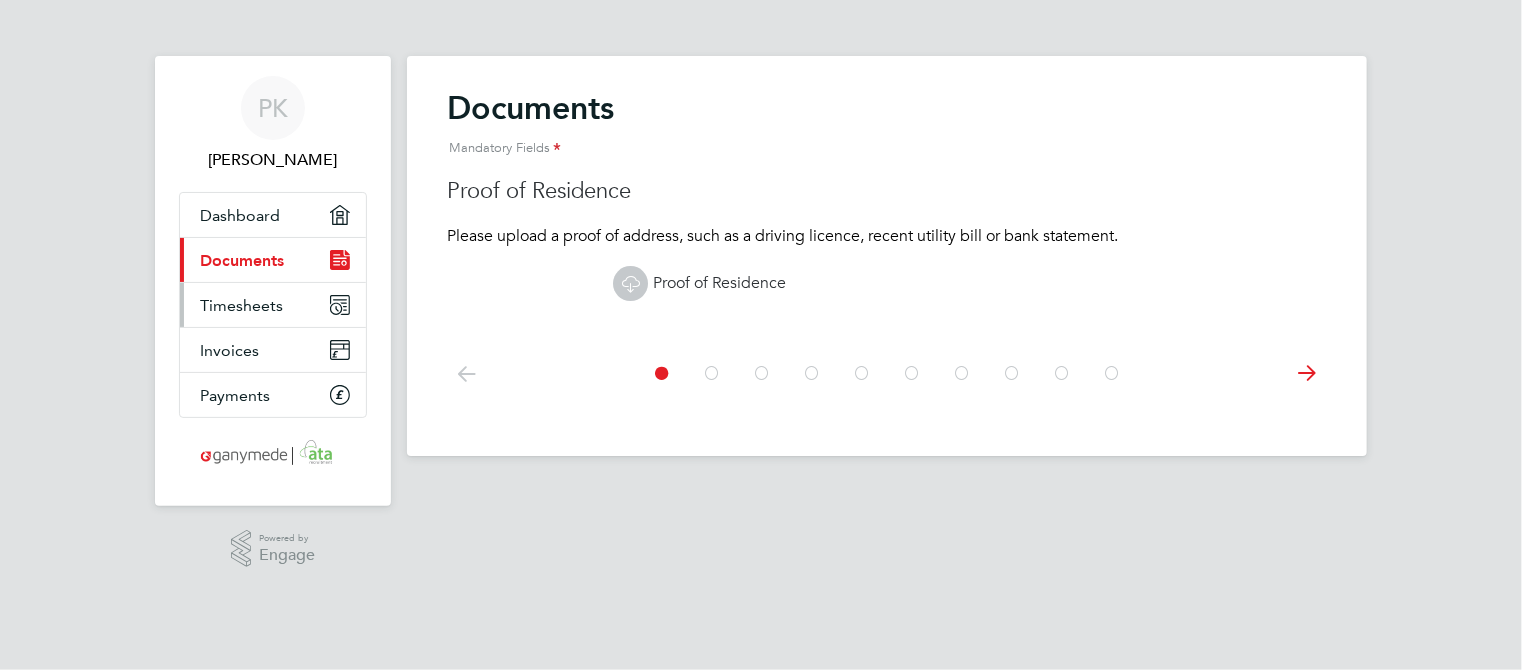 click on "Timesheets" at bounding box center [241, 305] 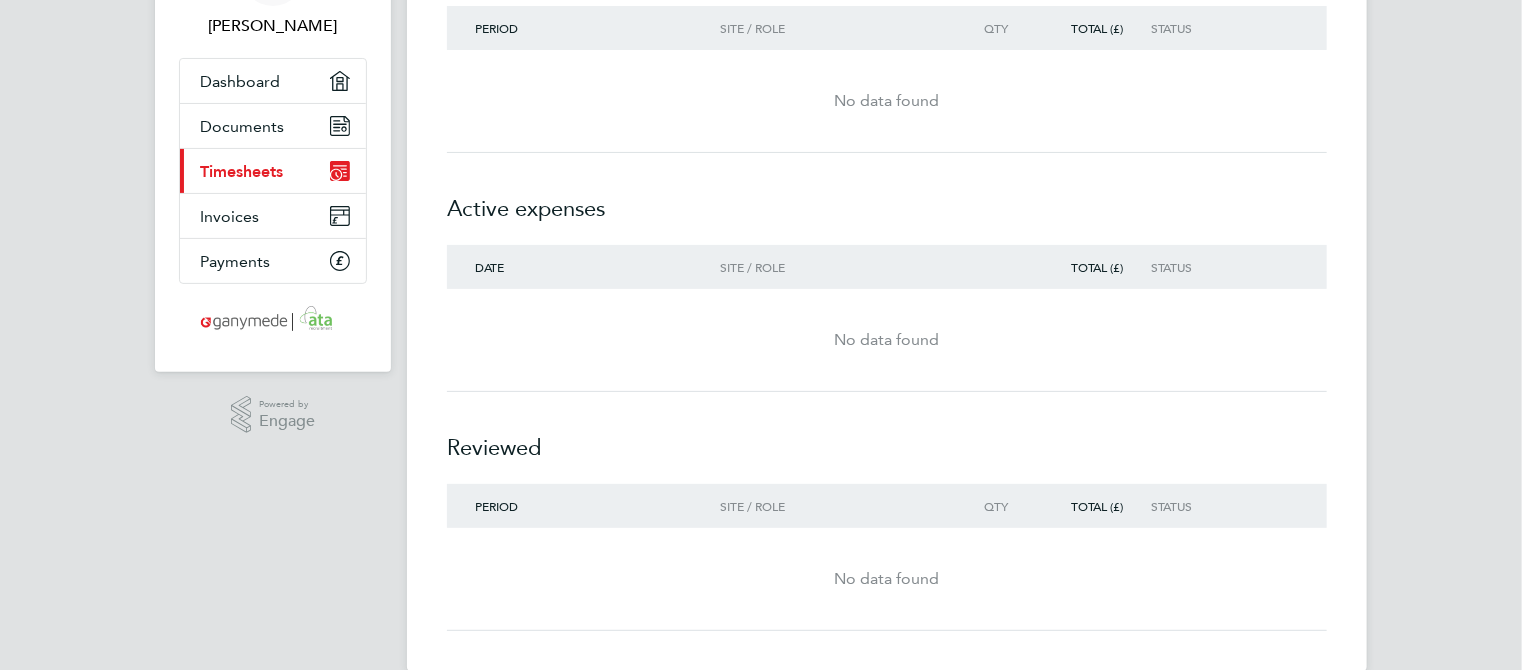 scroll, scrollTop: 166, scrollLeft: 0, axis: vertical 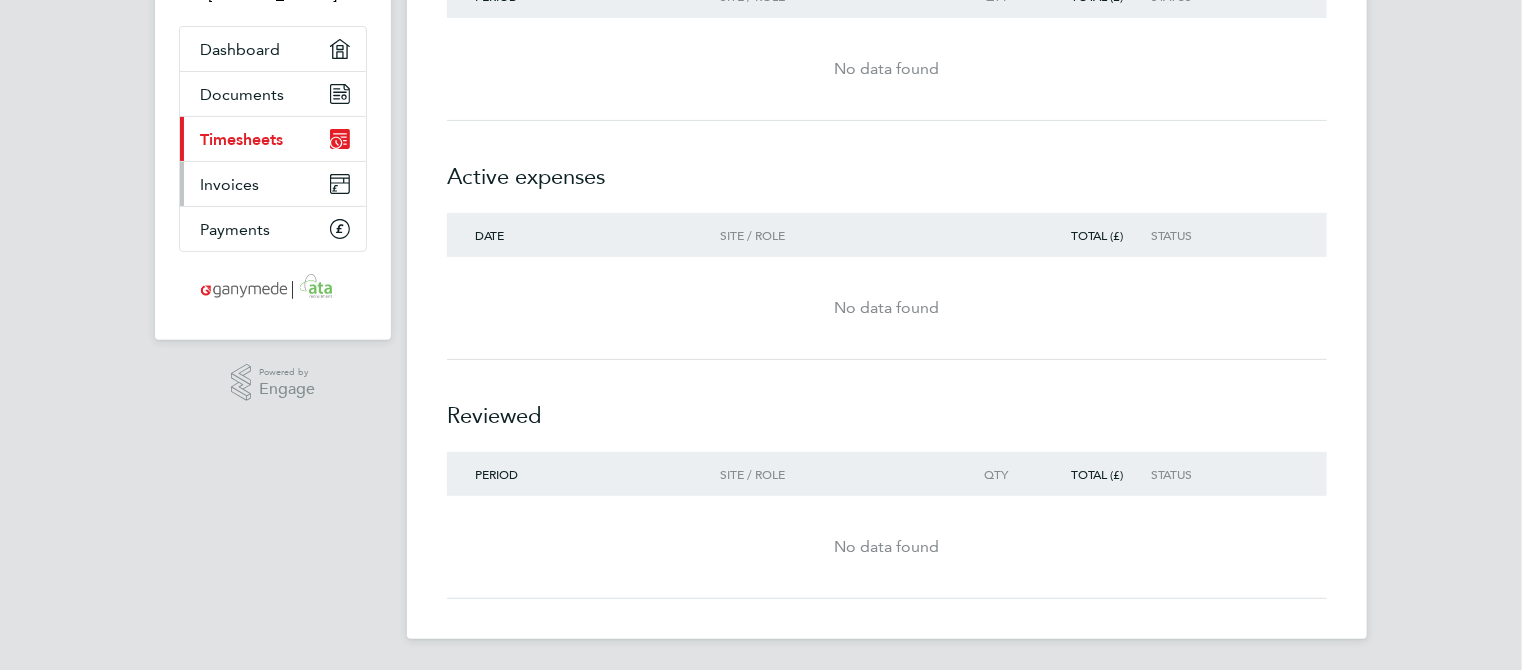 click on "Invoices" at bounding box center (229, 184) 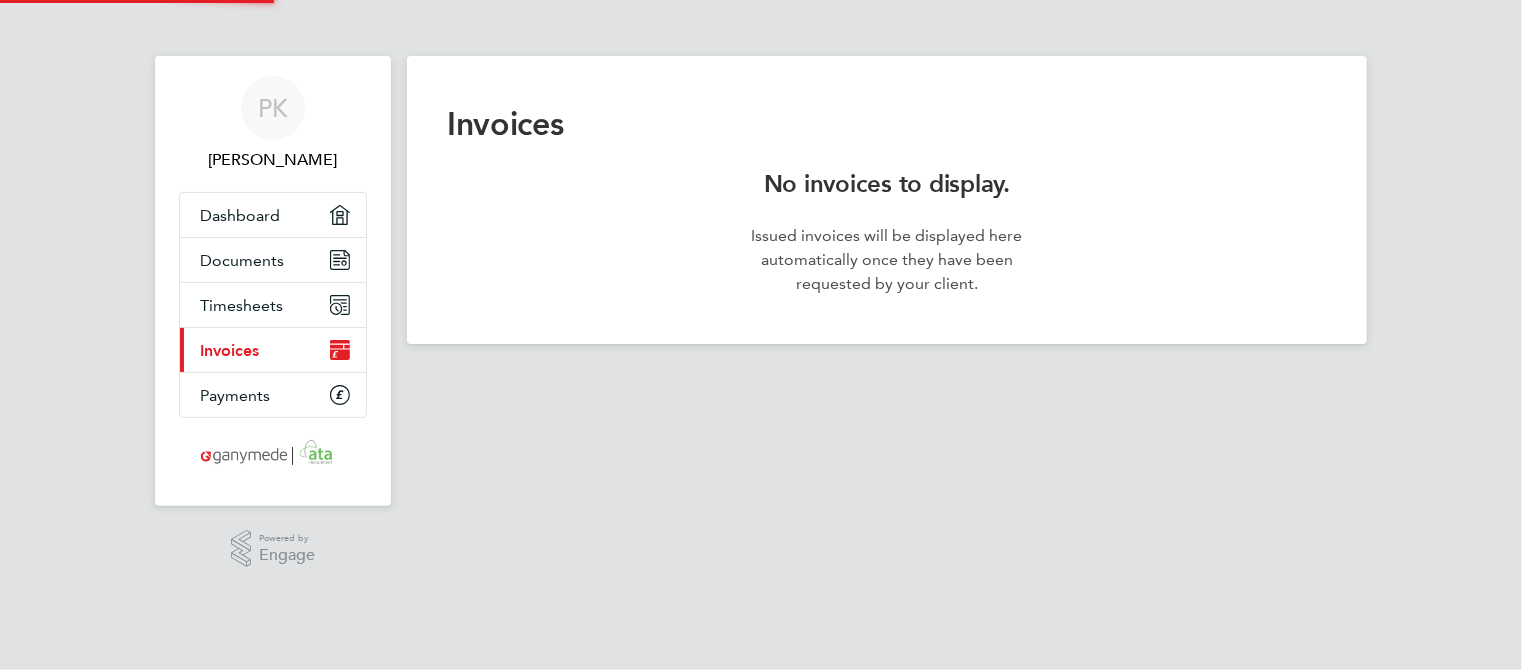 scroll, scrollTop: 0, scrollLeft: 0, axis: both 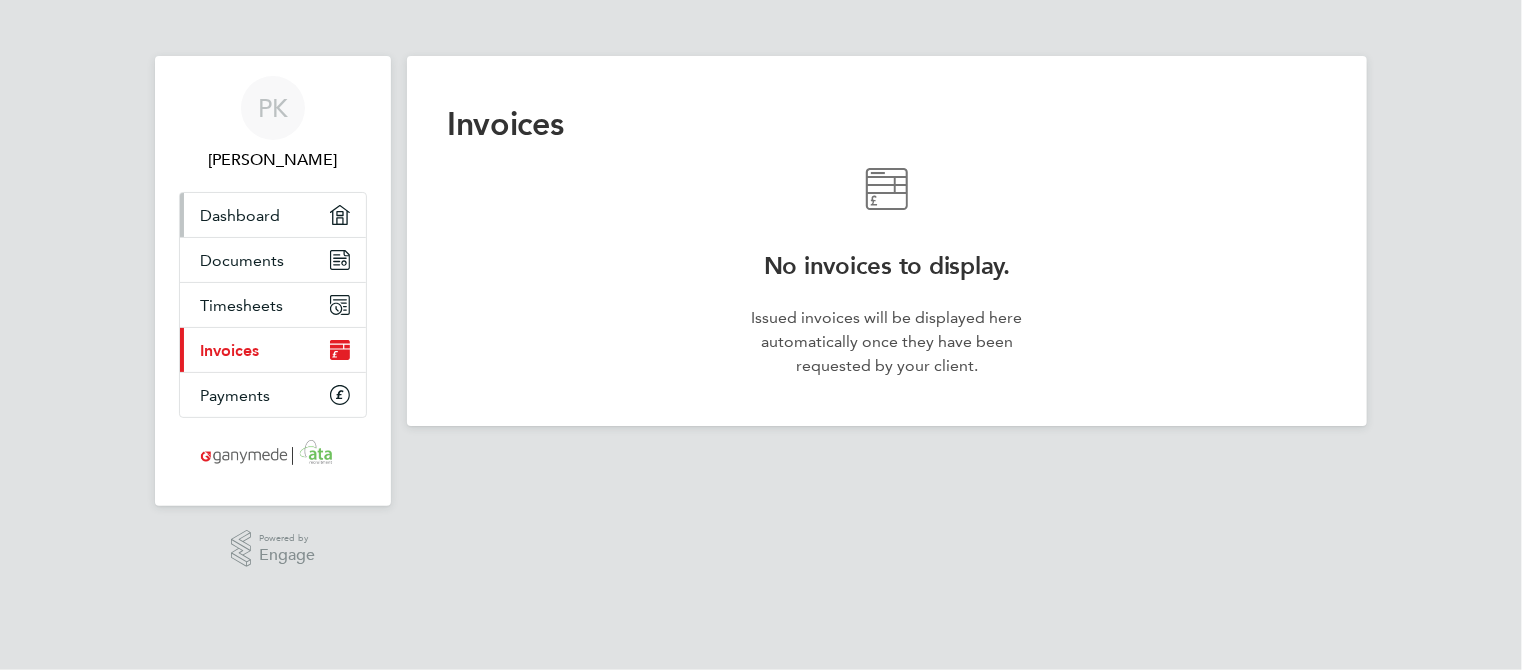 click on "Dashboard" at bounding box center [273, 215] 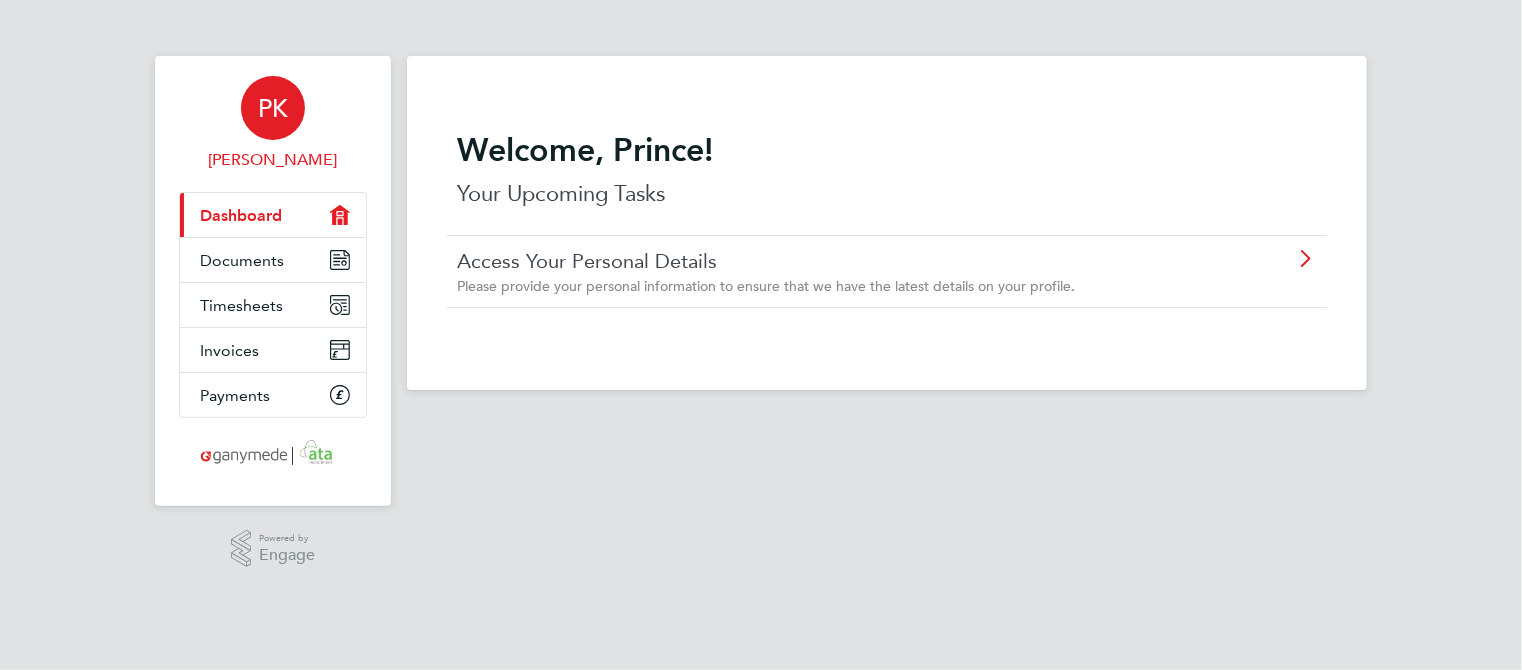 click on "PK" at bounding box center [273, 108] 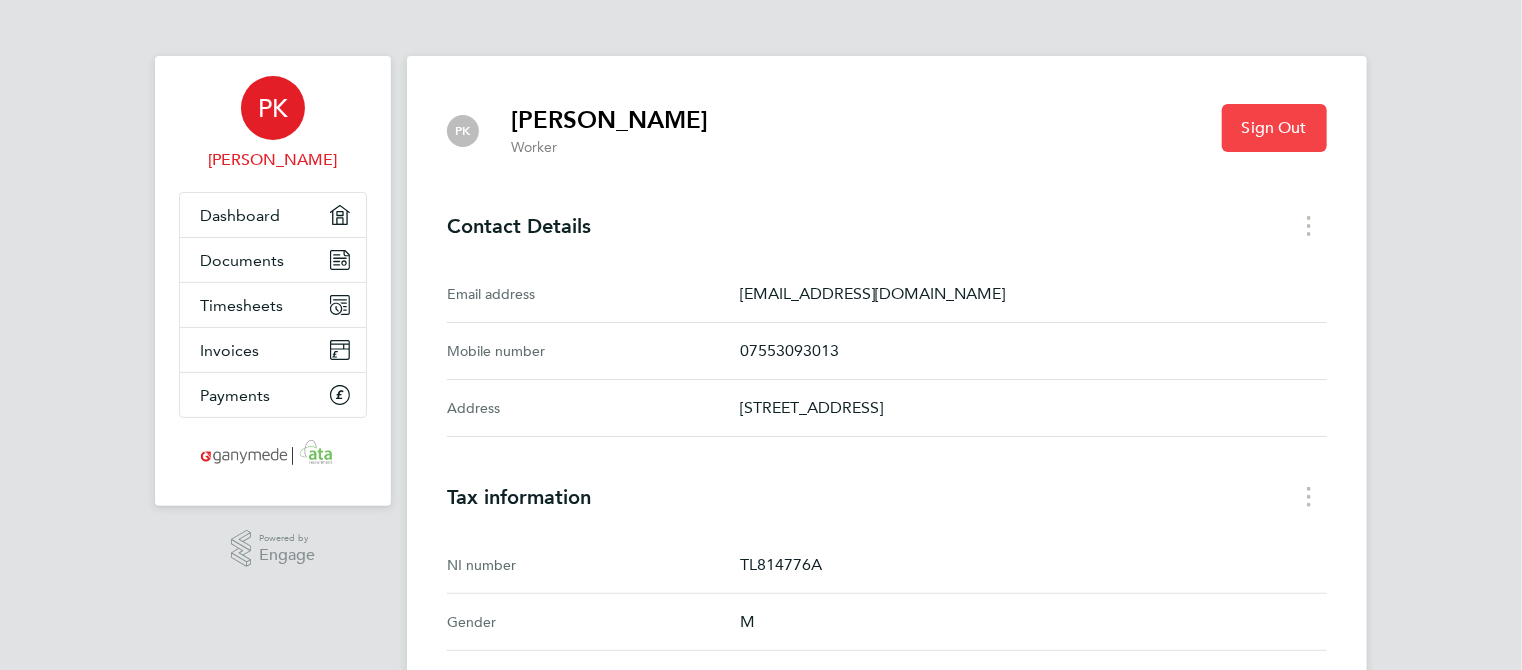 click on "Sign Out" at bounding box center [1274, 128] 